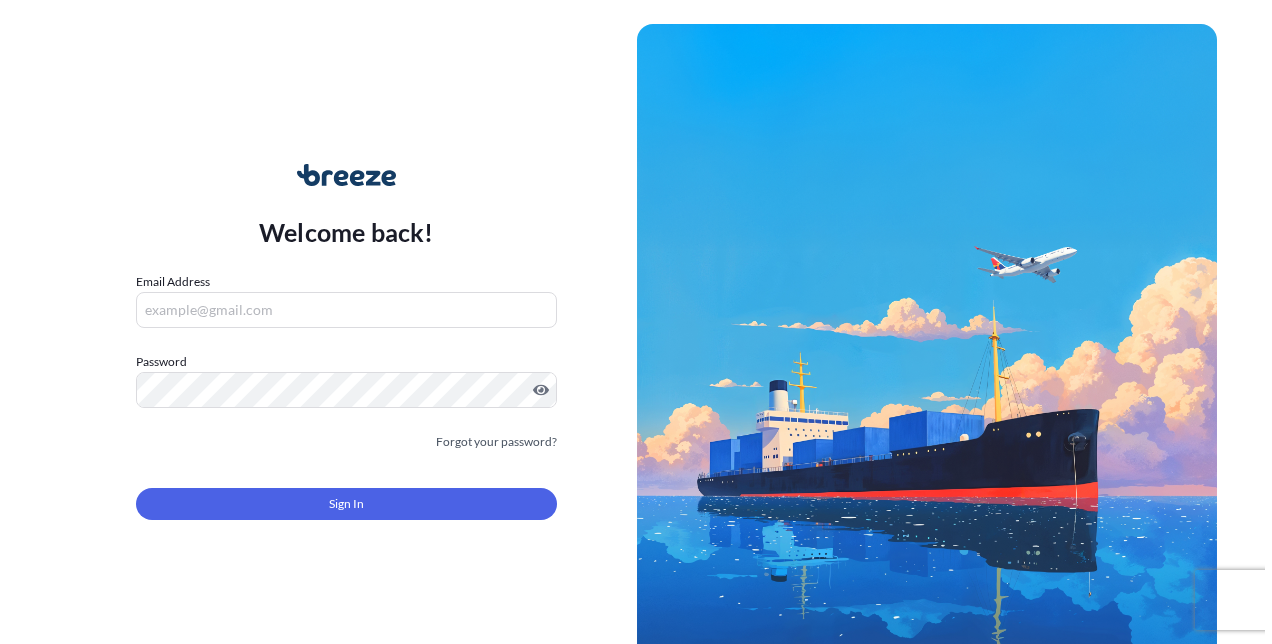 scroll, scrollTop: 0, scrollLeft: 0, axis: both 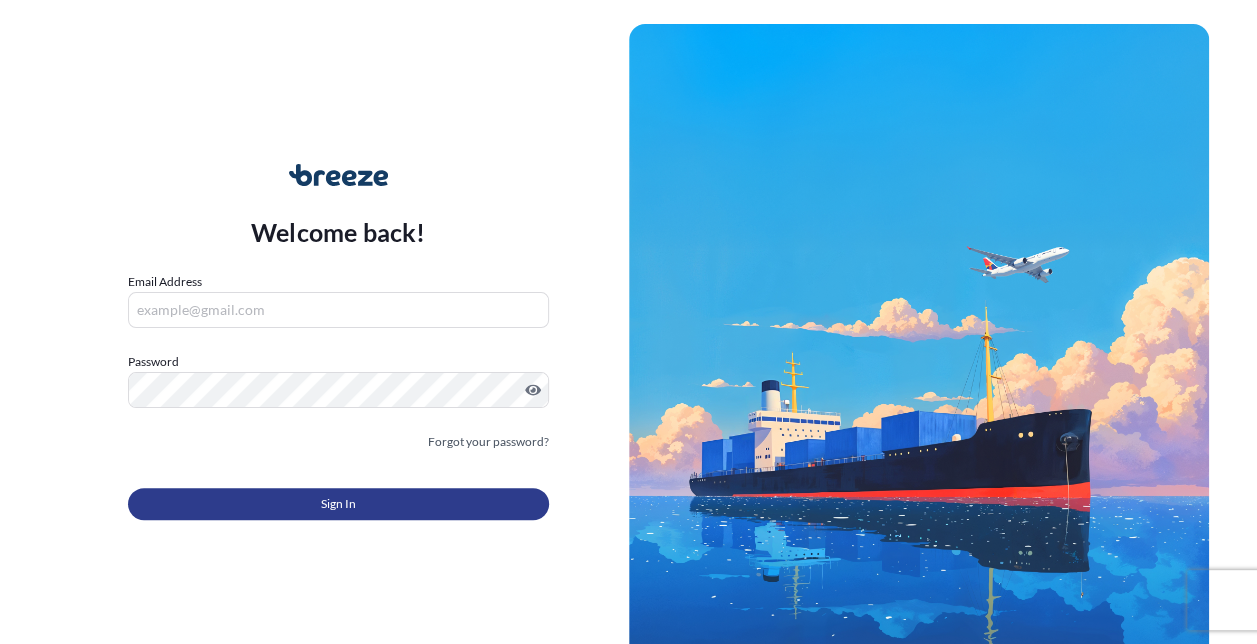 type on "[PERSON_NAME][EMAIL_ADDRESS][PERSON_NAME][DOMAIN_NAME]" 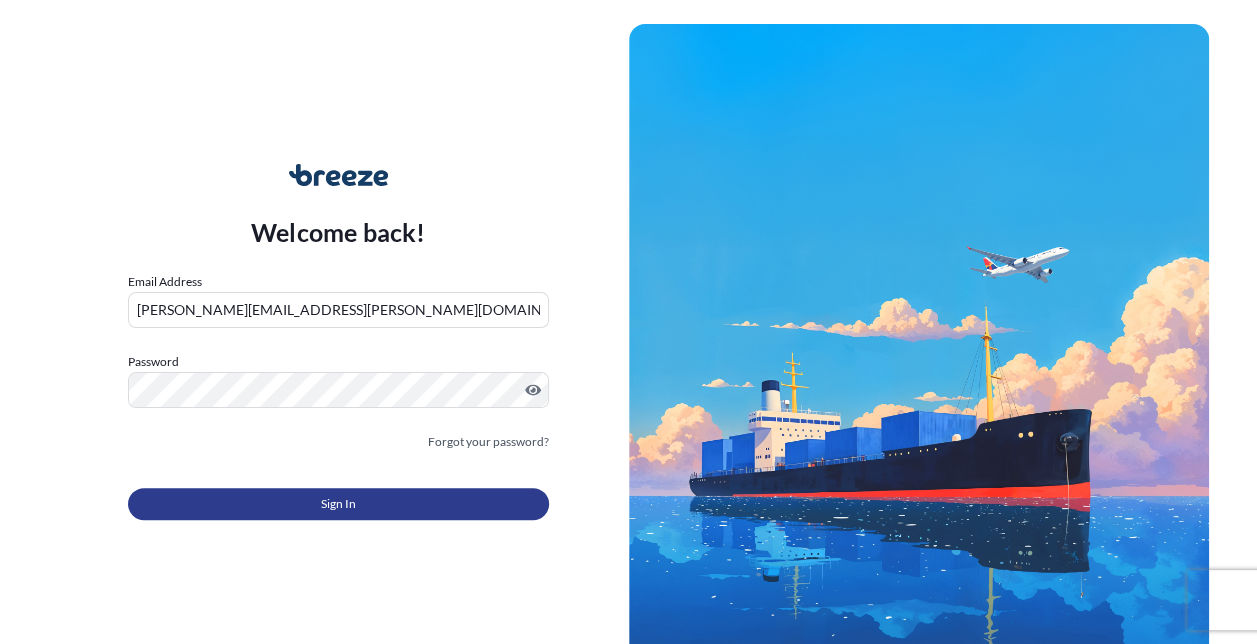 click on "Sign In" at bounding box center (338, 504) 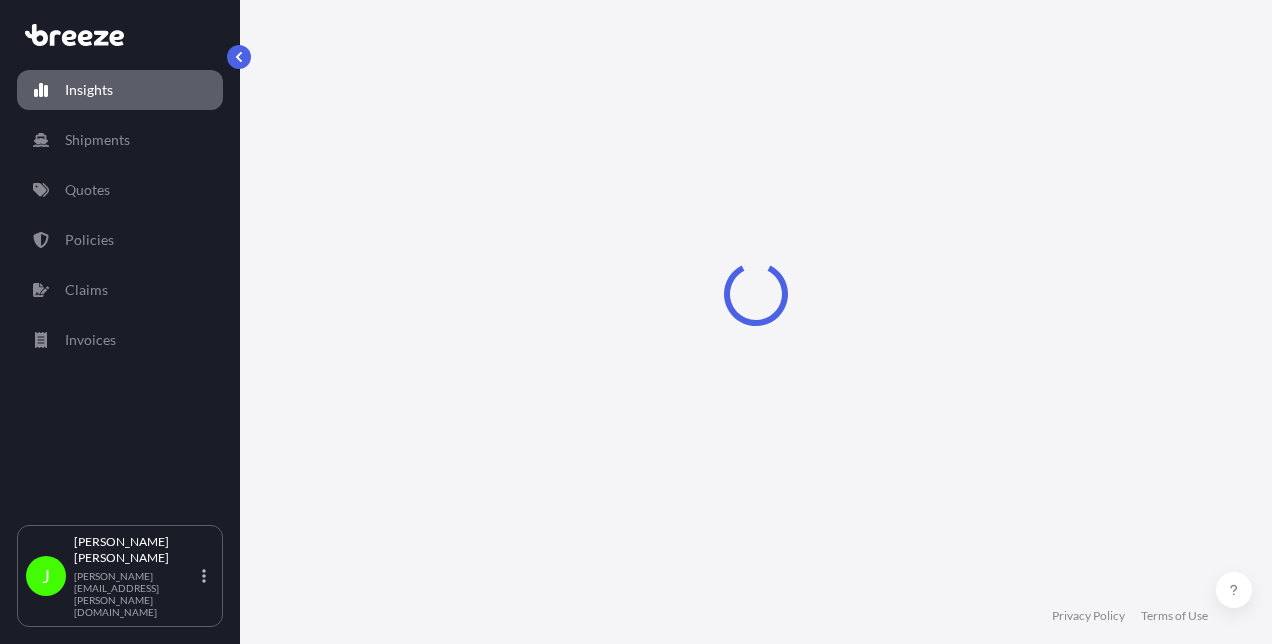 select on "2025" 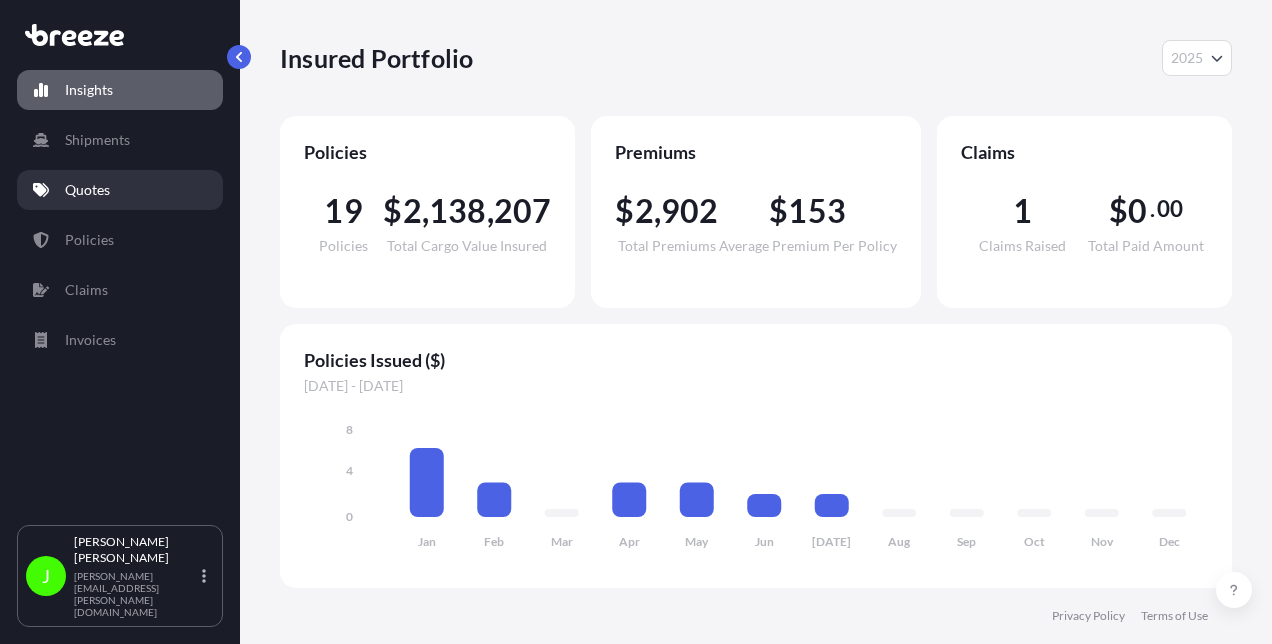 click on "Quotes" at bounding box center [87, 190] 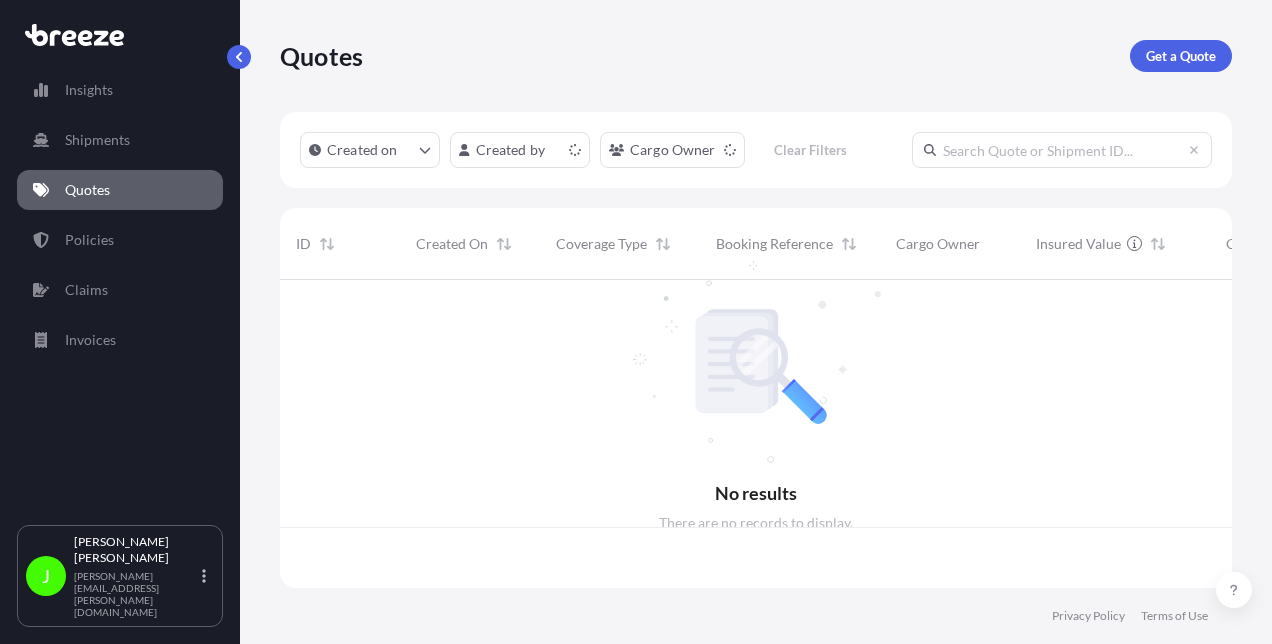 scroll, scrollTop: 16, scrollLeft: 16, axis: both 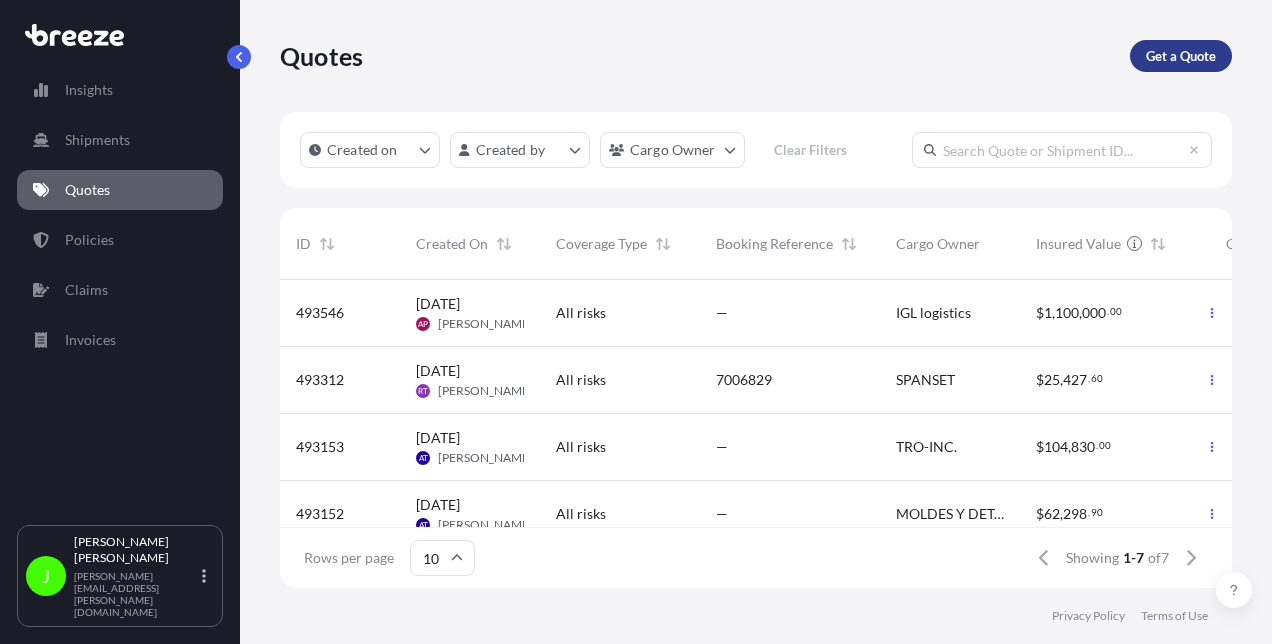 click on "Get a Quote" at bounding box center [1181, 56] 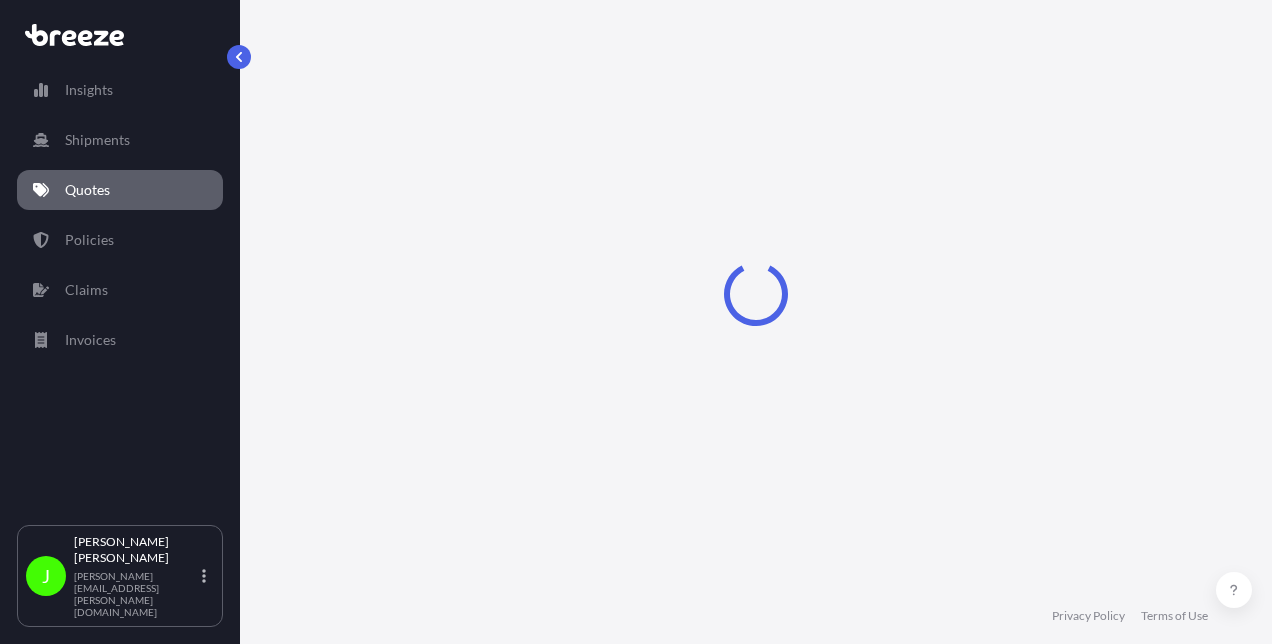 select on "Sea" 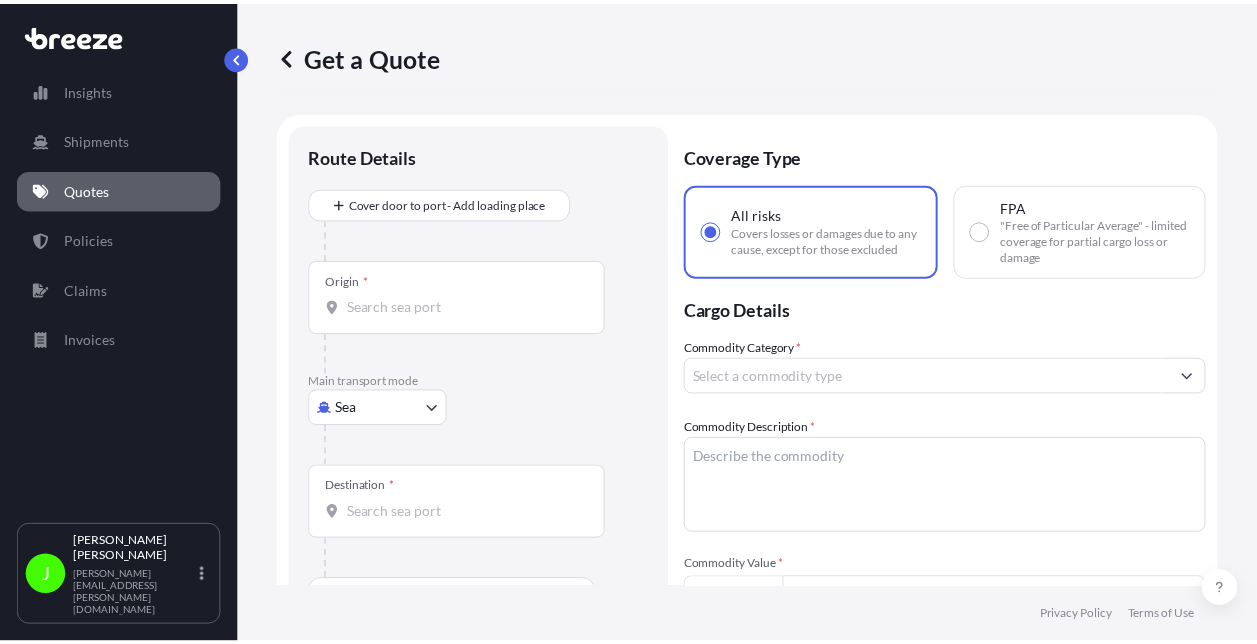 scroll, scrollTop: 32, scrollLeft: 0, axis: vertical 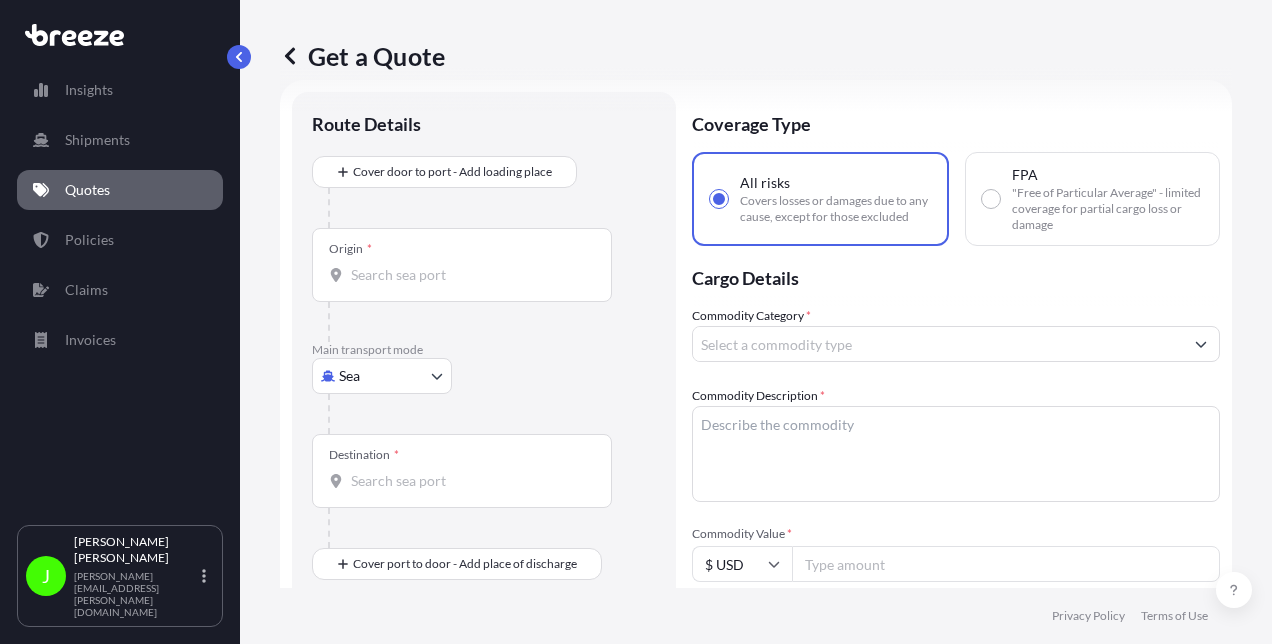 click on "Insights Shipments Quotes Policies Claims Invoices J [PERSON_NAME] [PERSON_NAME][EMAIL_ADDRESS][PERSON_NAME][DOMAIN_NAME] Get a Quote Route Details   Cover door to port - Add loading place Place of loading Road Road Rail Origin * Main transport mode Sea Sea Air Road Rail Destination * Cover port to door - Add place of discharge Road Road Rail Place of Discharge Coverage Type All risks Covers losses or damages due to any cause, except for those excluded FPA "Free of Particular Average" - limited coverage for partial cargo loss or damage Cargo Details Commodity Category * Commodity Description * Commodity Value   * $ USD Cargo Owner * Load Type * LCL LCL FCL Freight Cost   $ USD Booking Reference Vessel Name Special Conditions Hazardous Temperature Controlled Fragile Livestock Bulk Cargo Bagged Goods Used Goods Get a Quote Privacy Policy Terms of Use
0" at bounding box center [636, 322] 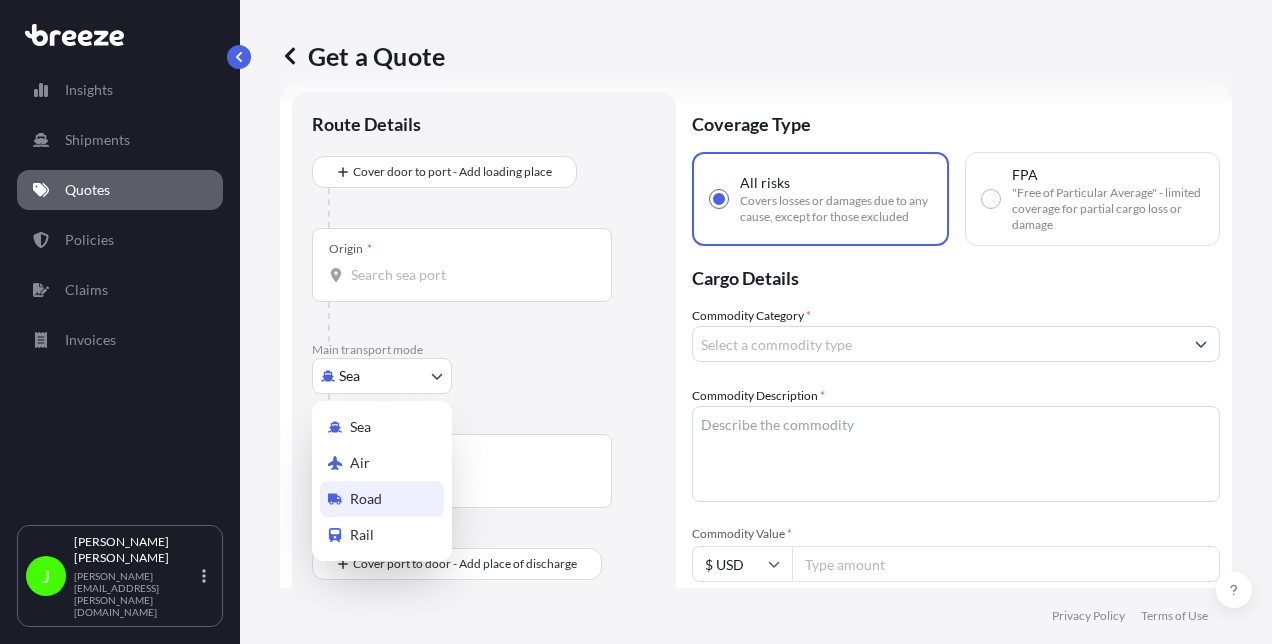 click on "Road" at bounding box center (366, 499) 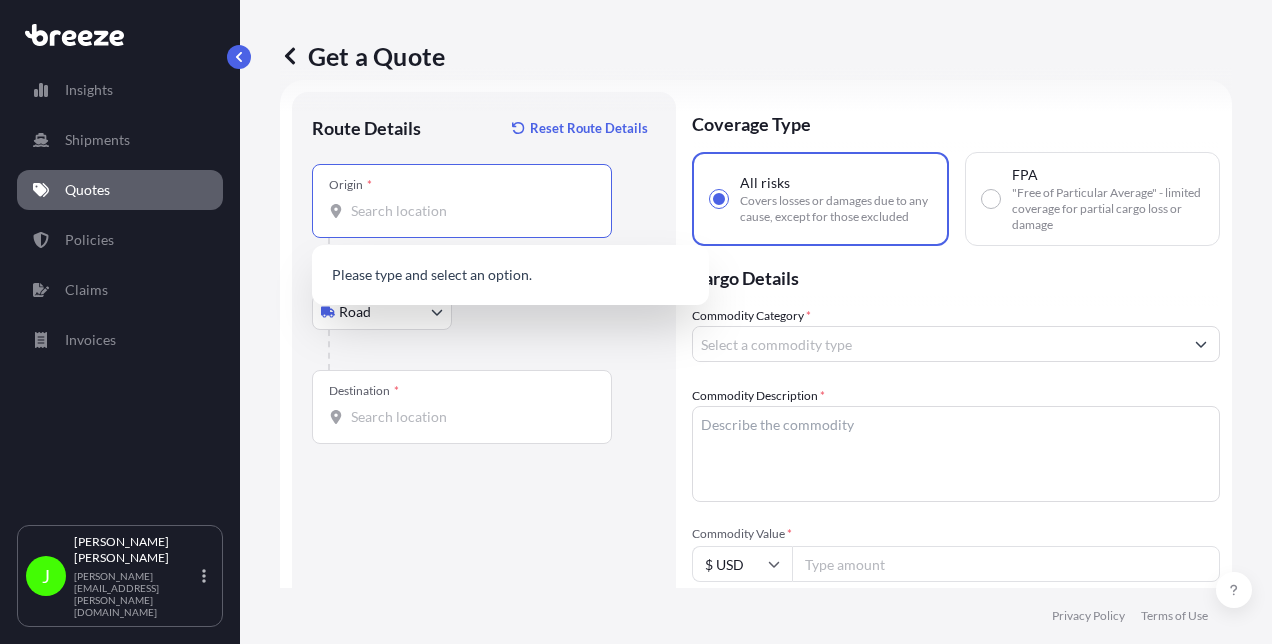 click on "Origin *" at bounding box center [469, 211] 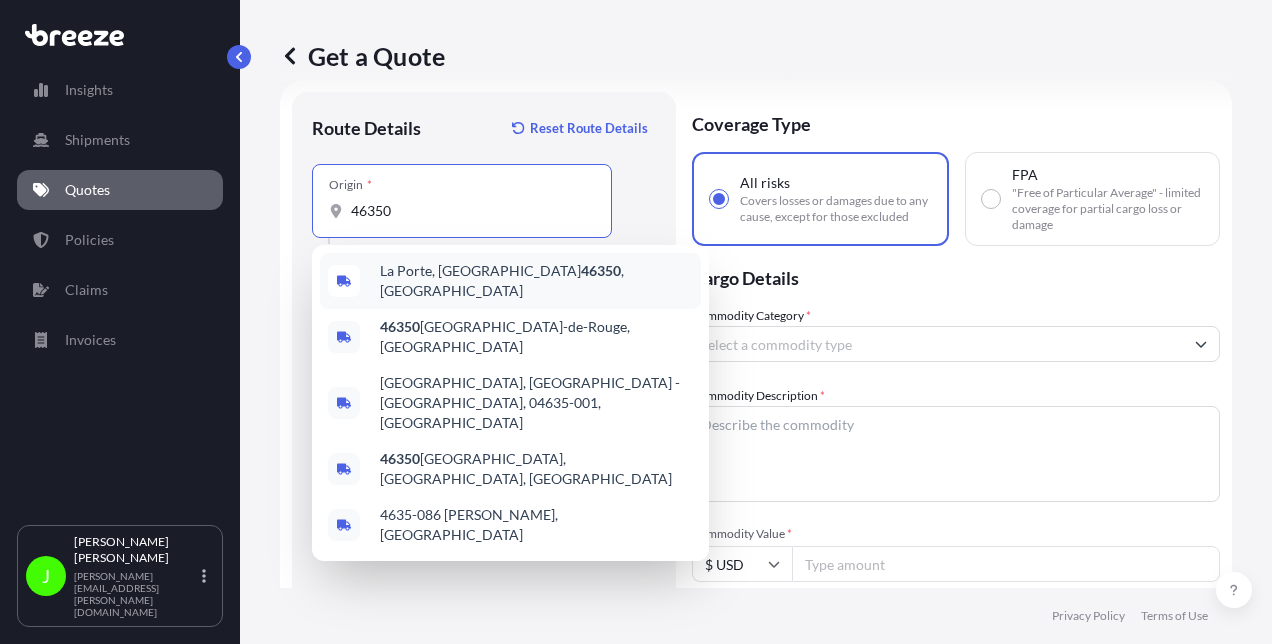 click on "La Porte, IN  46350 , [GEOGRAPHIC_DATA]" at bounding box center (536, 281) 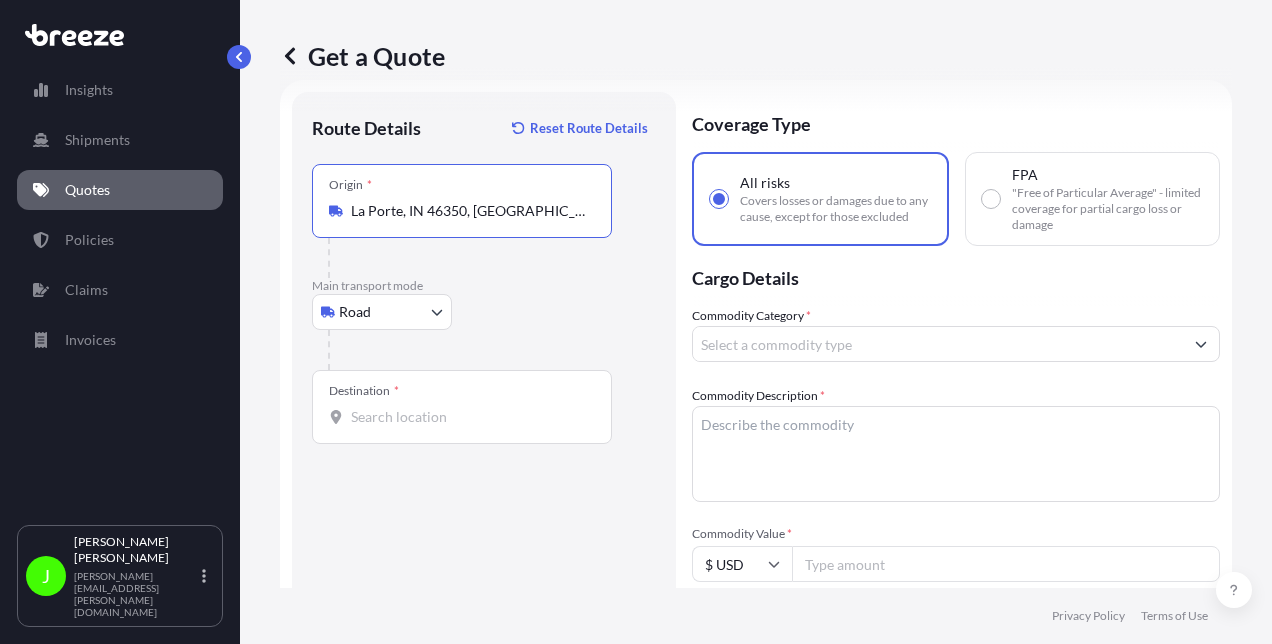 type on "La Porte, IN 46350, [GEOGRAPHIC_DATA]" 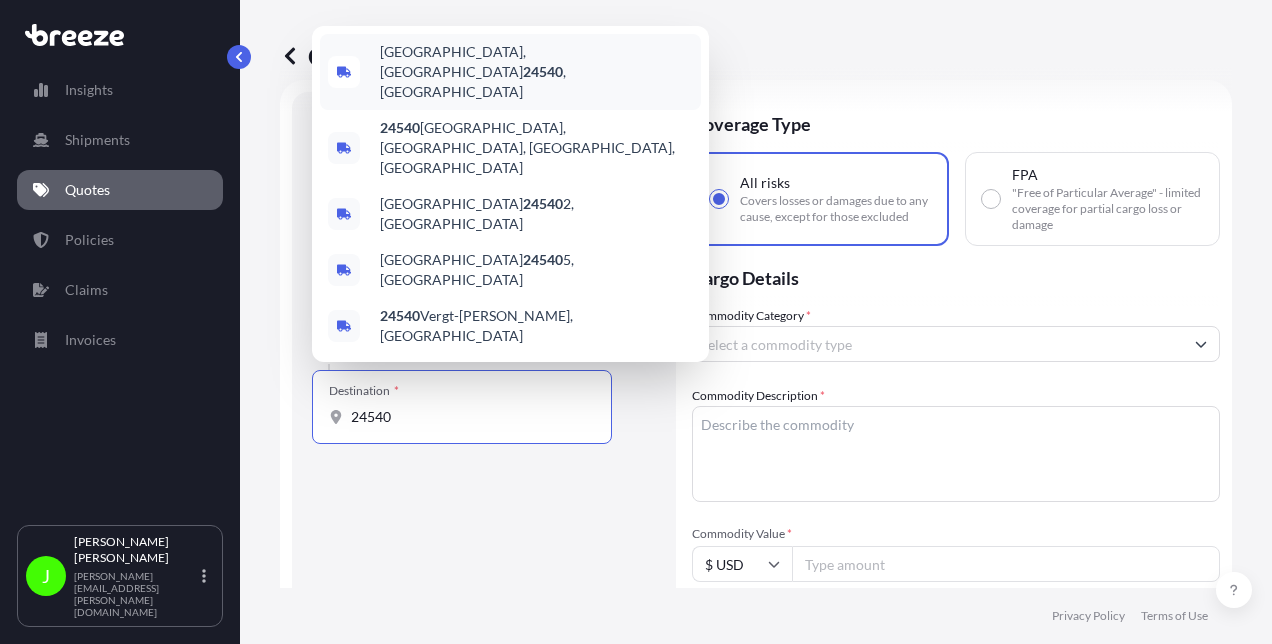 click on "[GEOGRAPHIC_DATA] , [GEOGRAPHIC_DATA]" at bounding box center (536, 72) 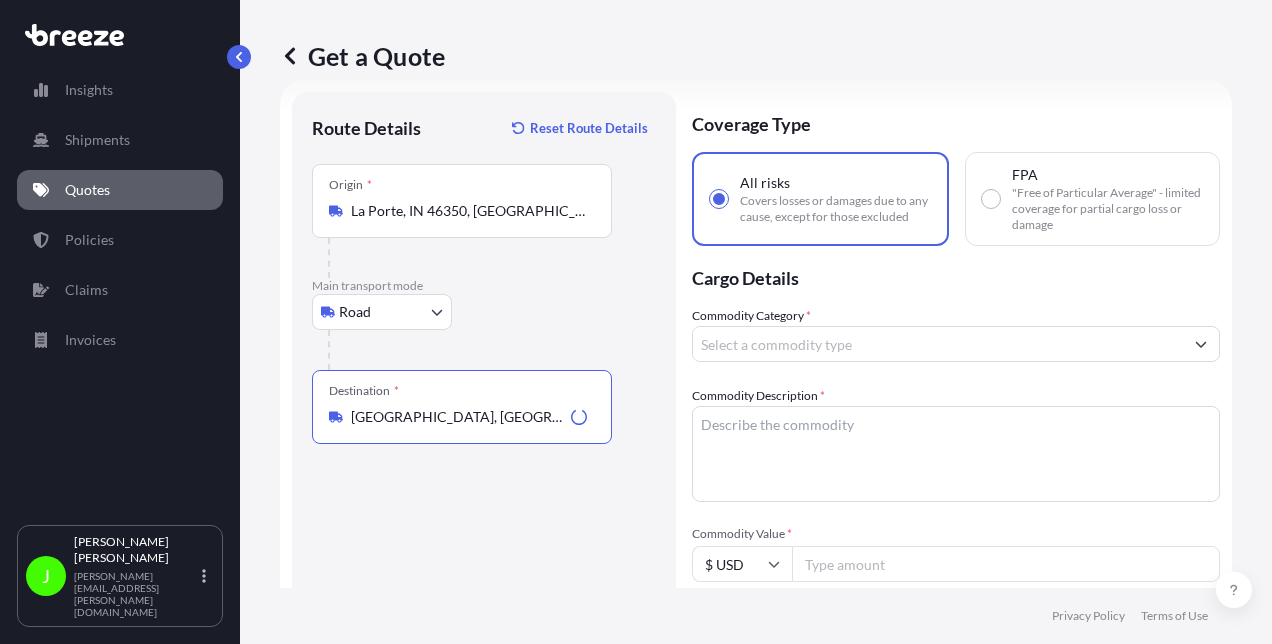 type on "[GEOGRAPHIC_DATA], [GEOGRAPHIC_DATA]" 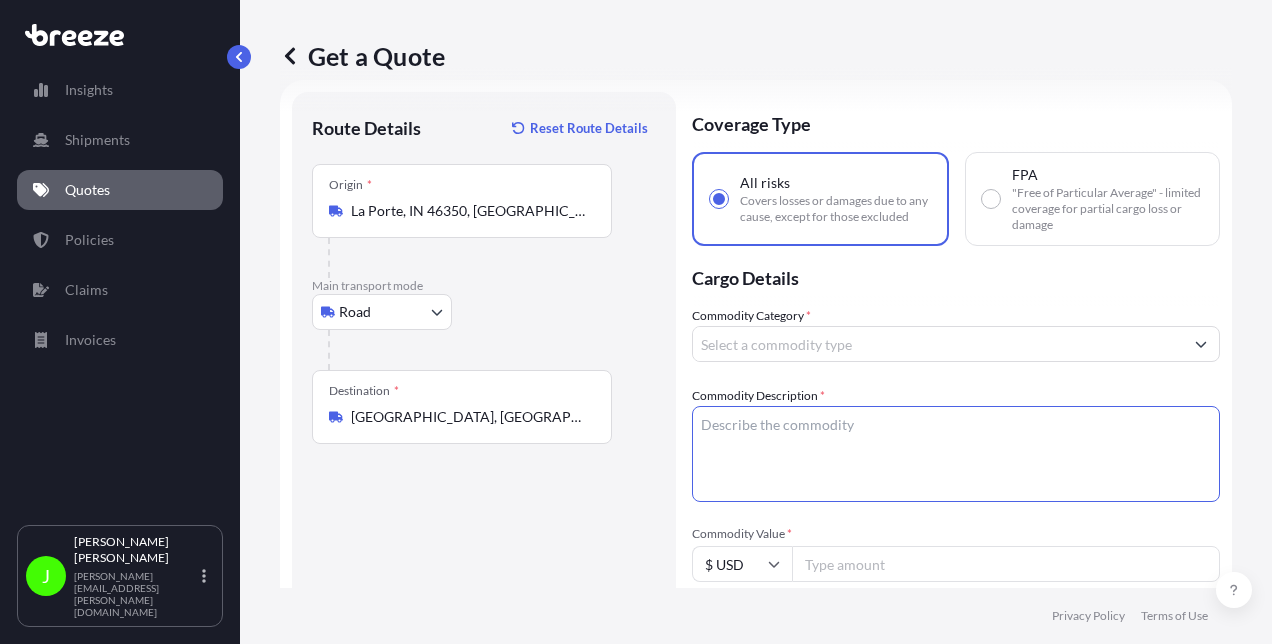 click on "Commodity Description *" at bounding box center (956, 454) 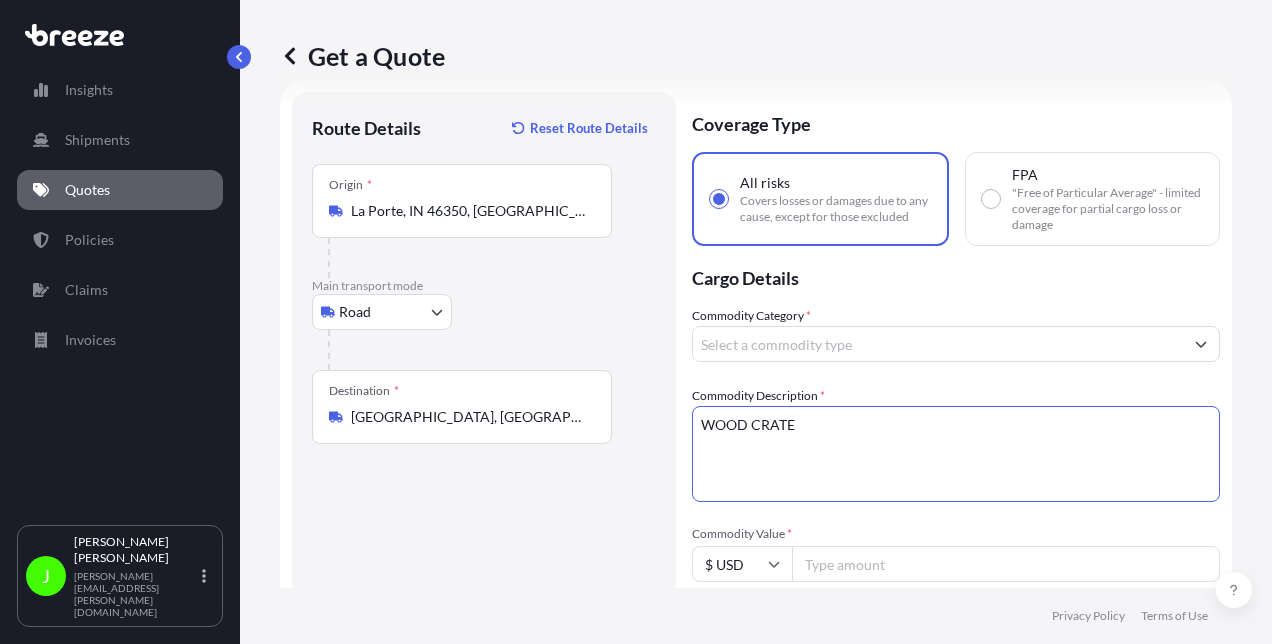 type on "WOOD CRATE" 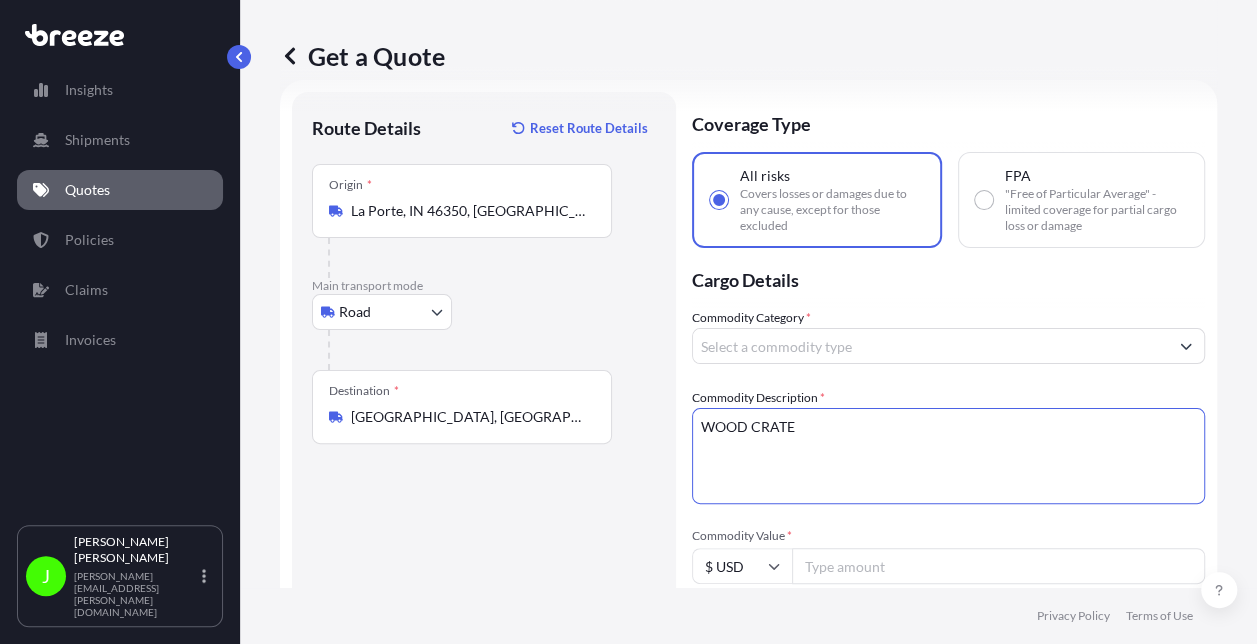 click on "Commodity Category *" at bounding box center (930, 346) 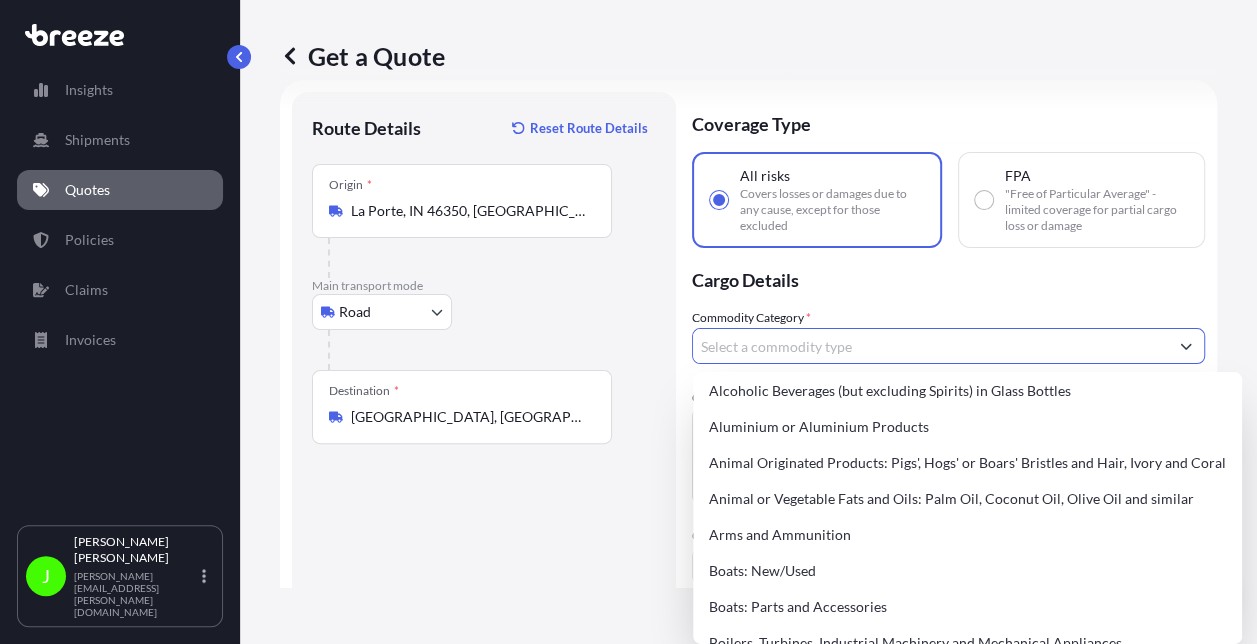 scroll, scrollTop: 200, scrollLeft: 0, axis: vertical 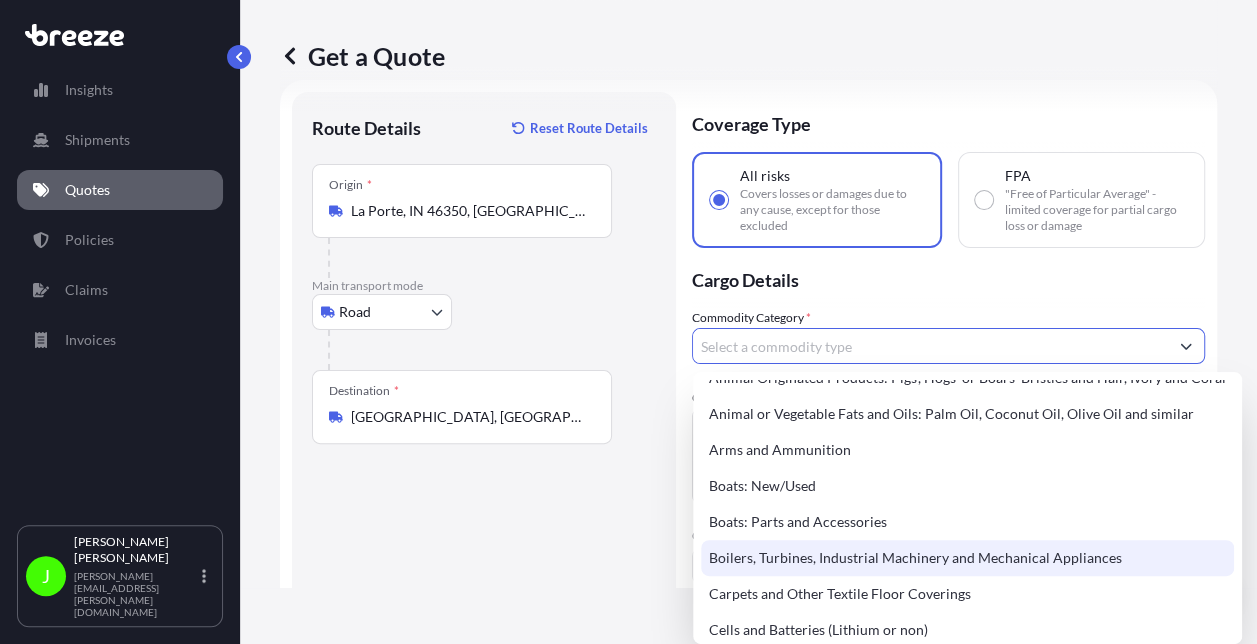 click on "Boilers, Turbines, Industrial Machinery and Mechanical Appliances" at bounding box center (967, 558) 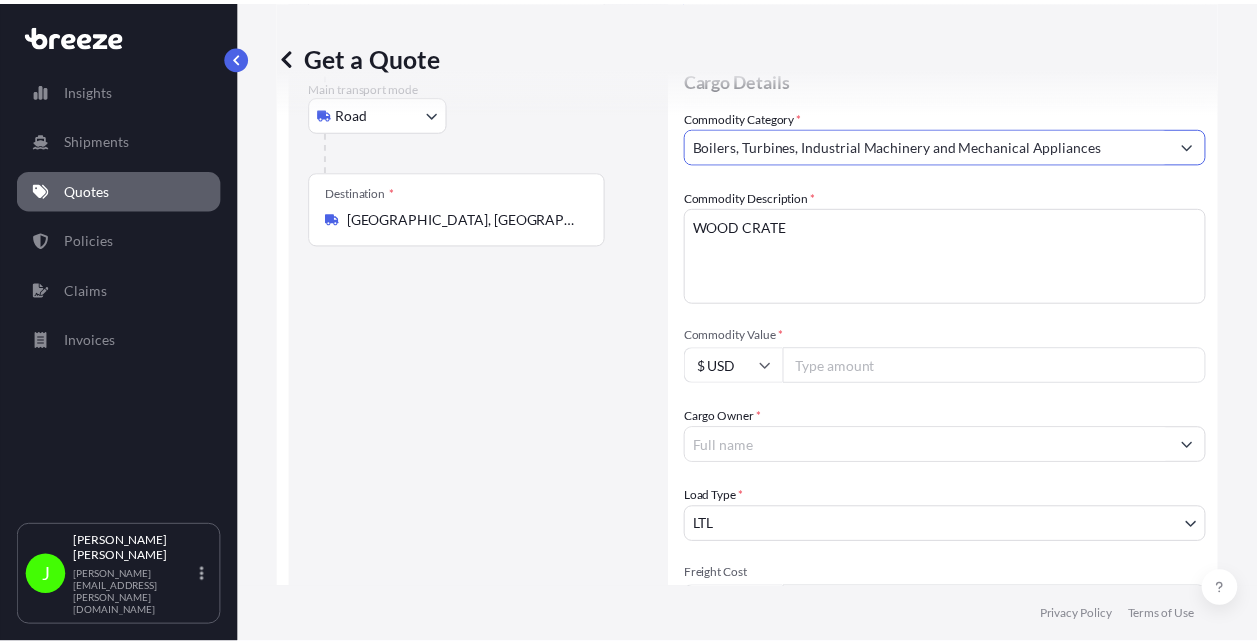 scroll, scrollTop: 232, scrollLeft: 0, axis: vertical 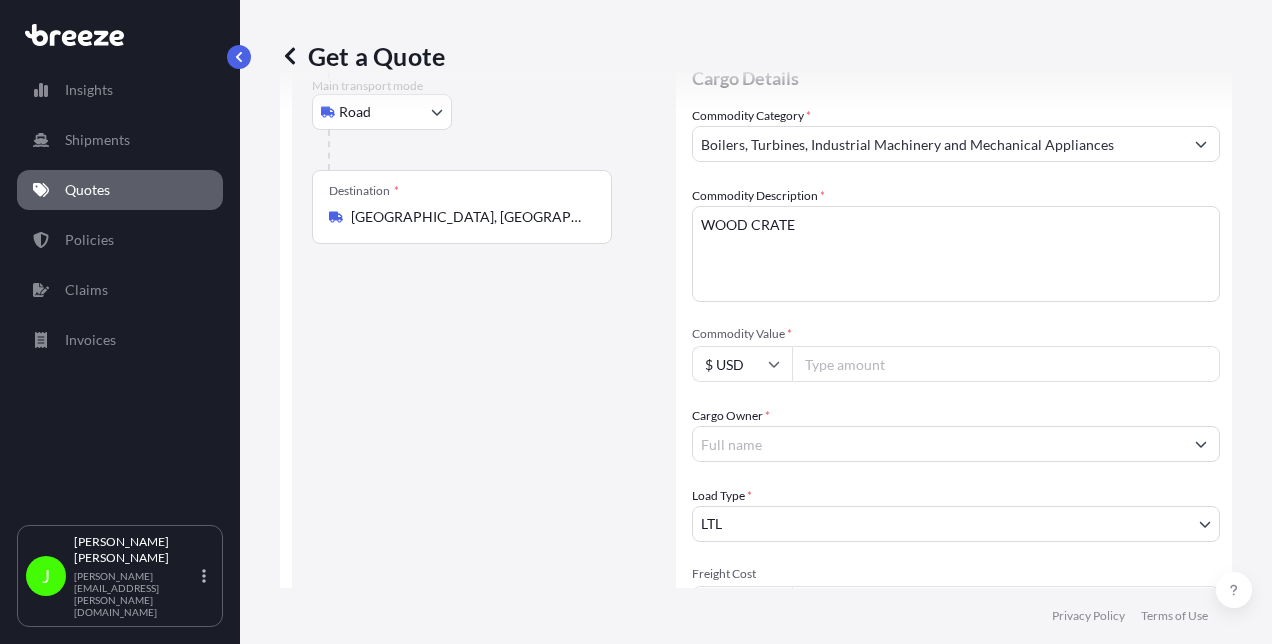 click on "Commodity Value   *" at bounding box center [1006, 364] 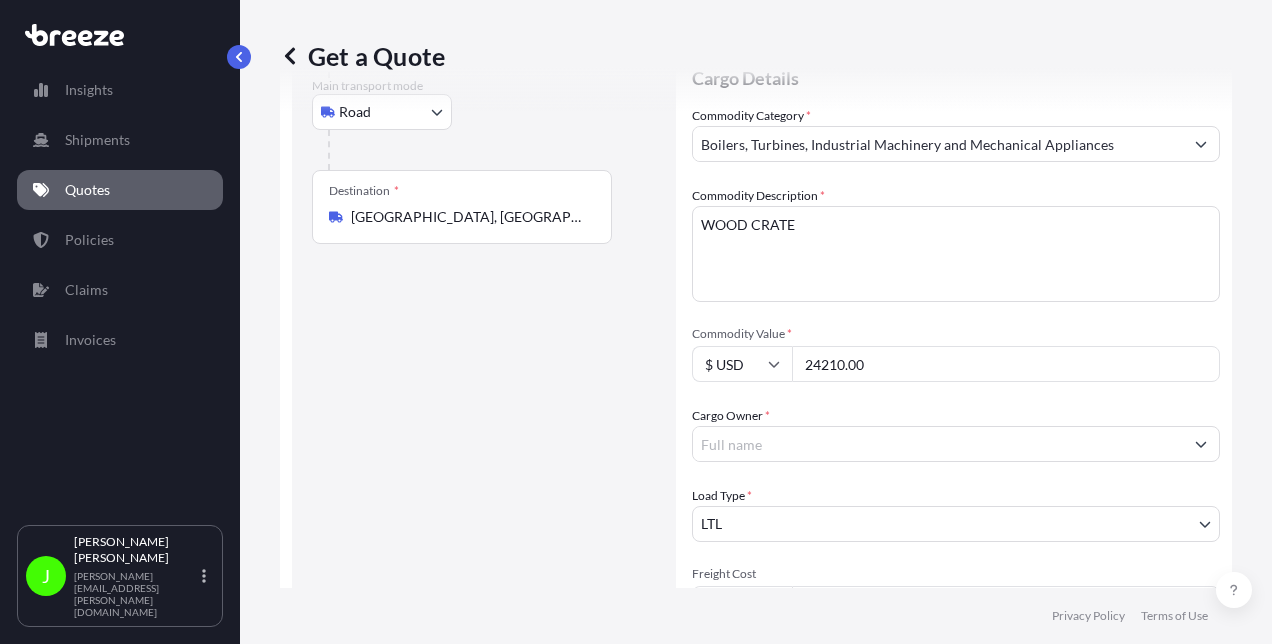type on "24210.00" 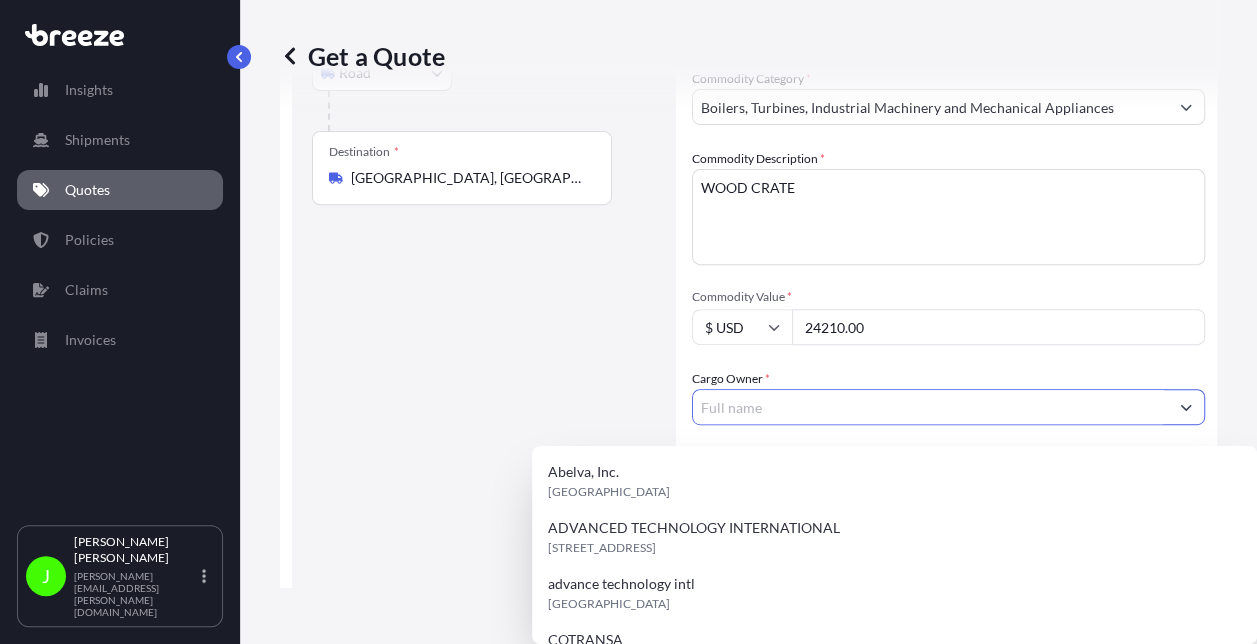 scroll, scrollTop: 332, scrollLeft: 0, axis: vertical 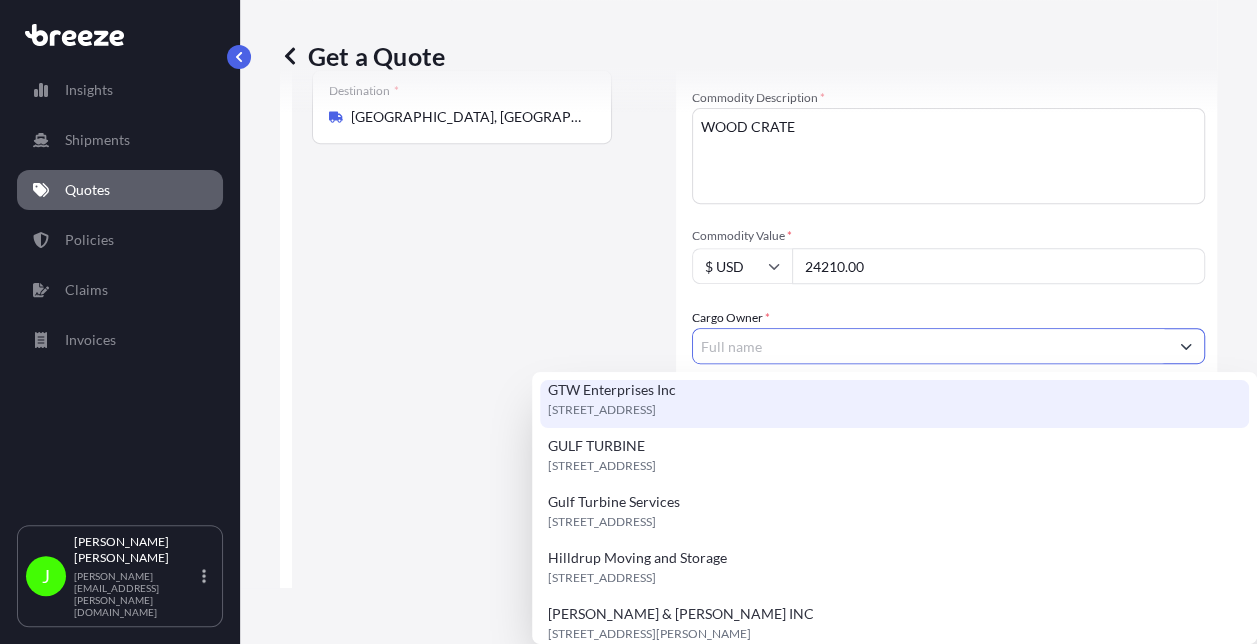 click on "[STREET_ADDRESS]" at bounding box center (602, 410) 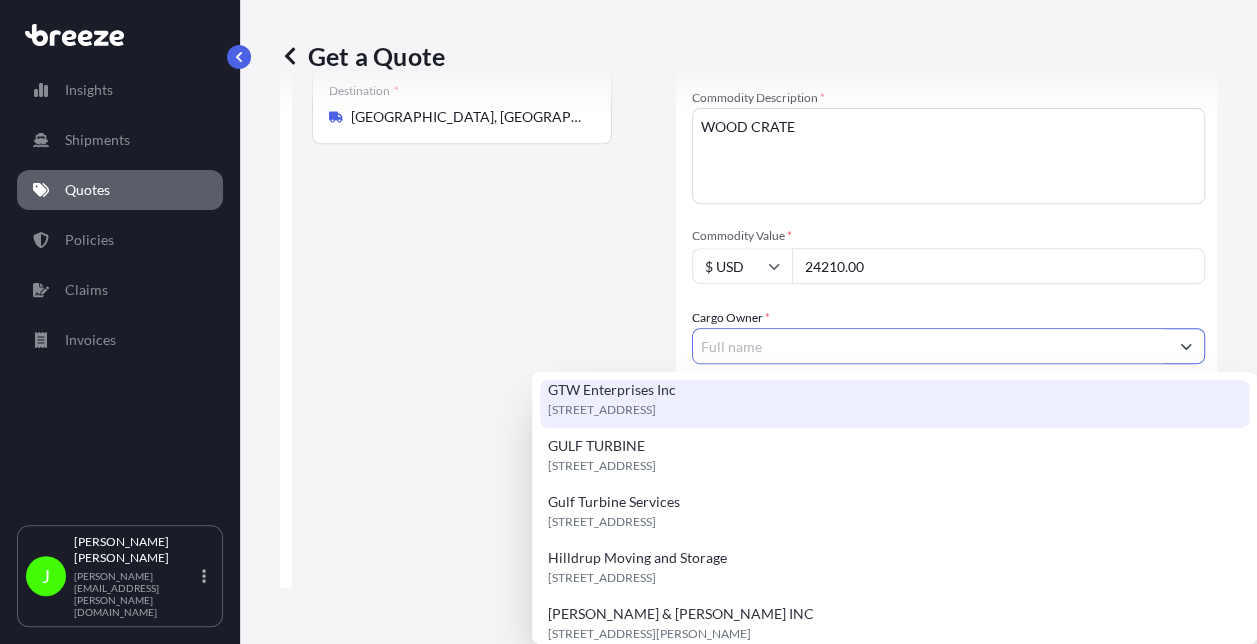 type on "GTW Enterprises Inc" 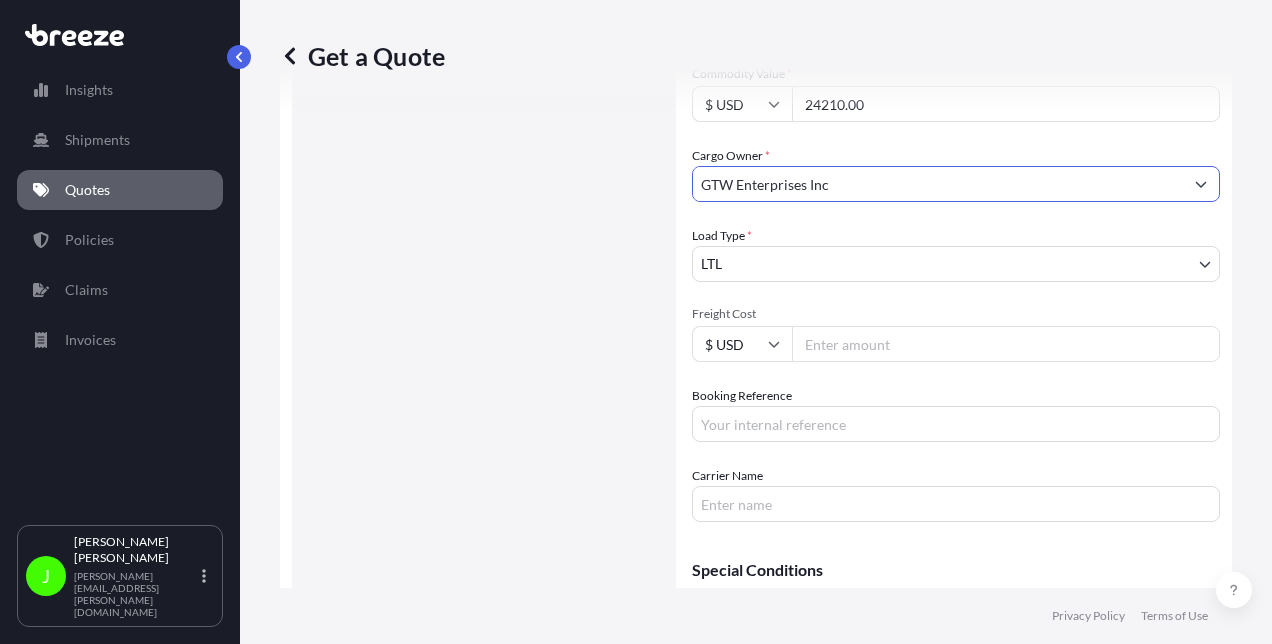 scroll, scrollTop: 532, scrollLeft: 0, axis: vertical 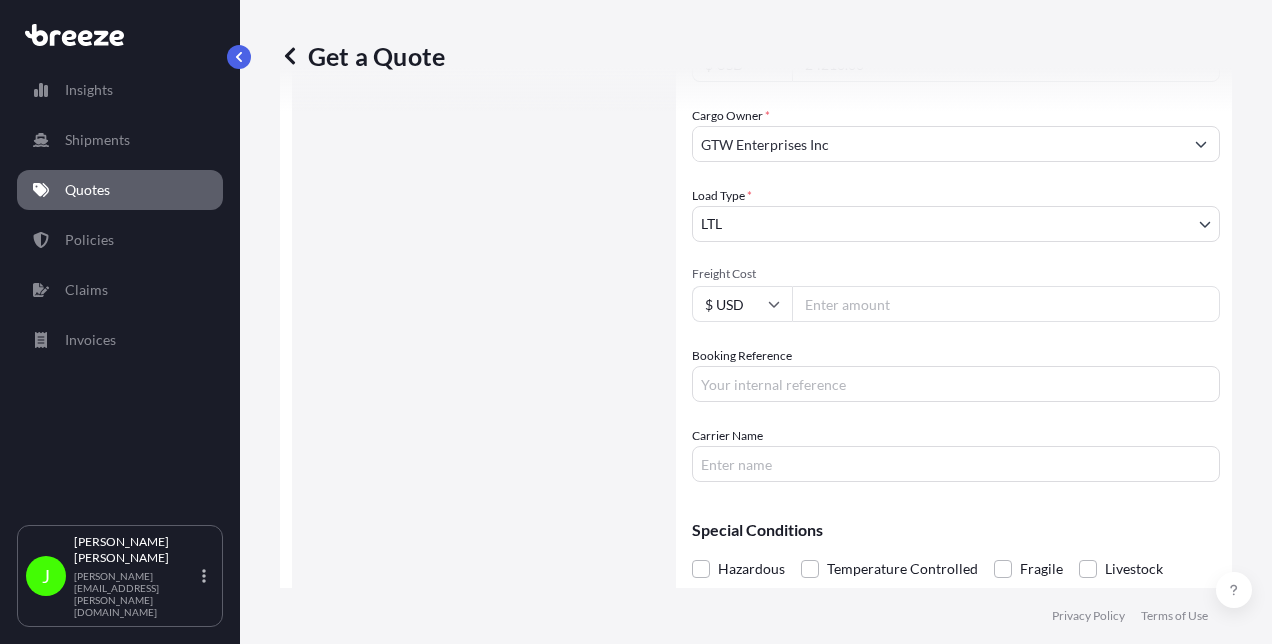 click on "Freight Cost" at bounding box center (1006, 304) 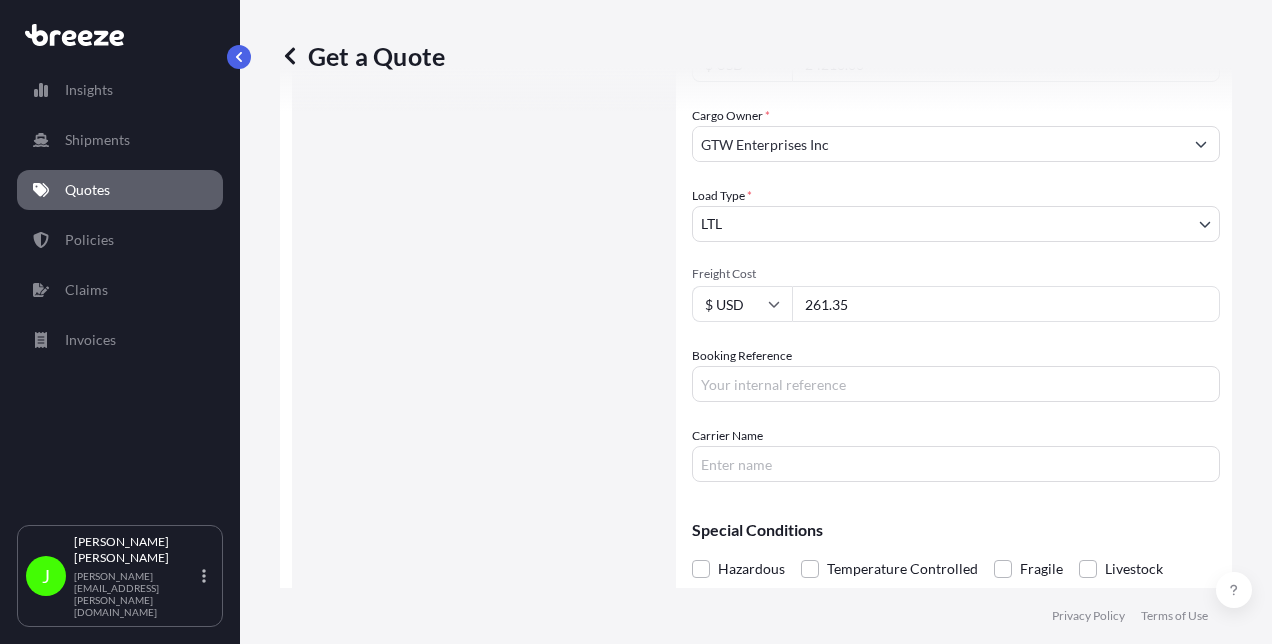 type on "261.35" 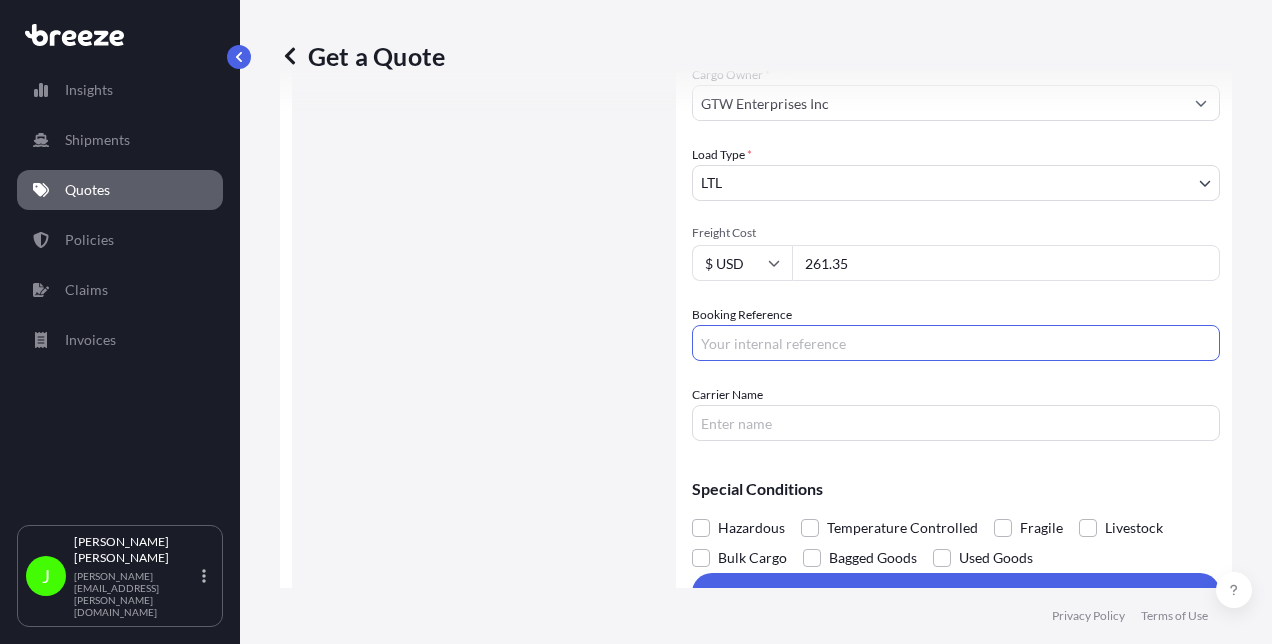 scroll, scrollTop: 612, scrollLeft: 0, axis: vertical 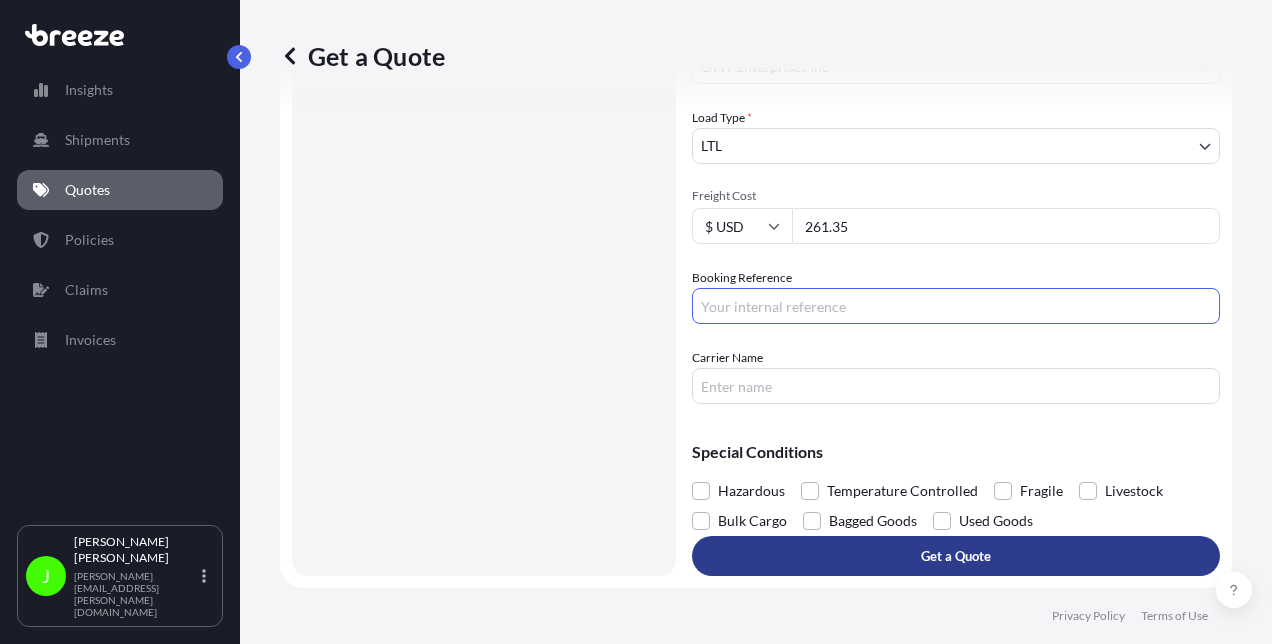 click on "Get a Quote" at bounding box center [956, 556] 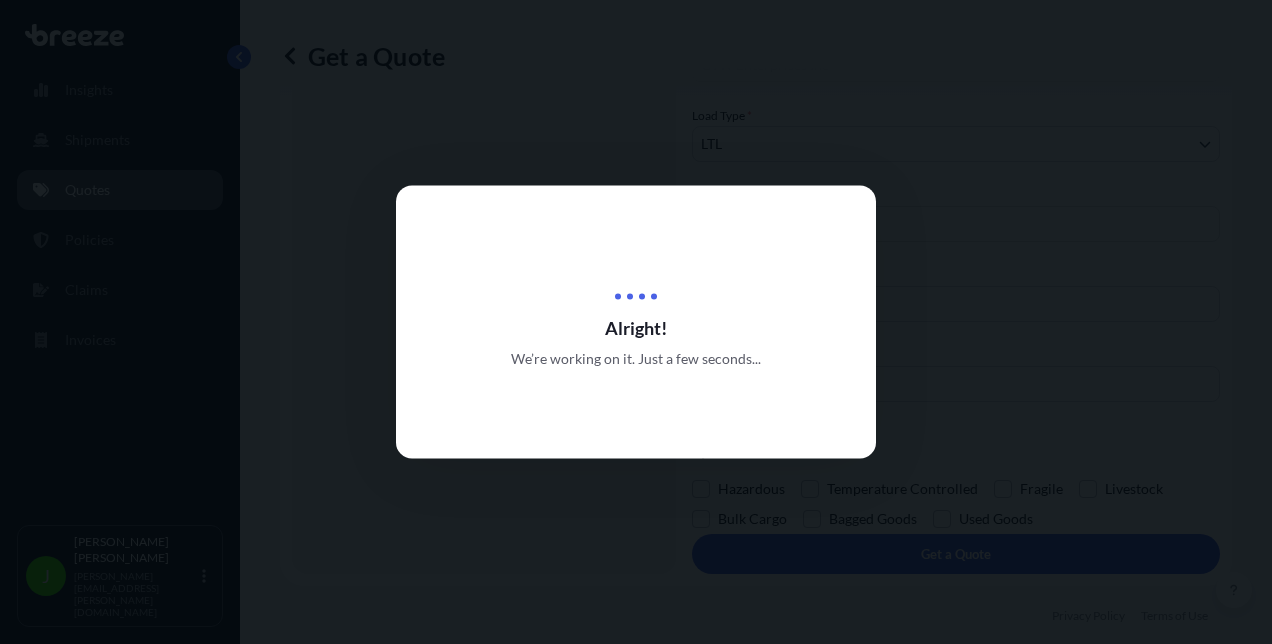 scroll, scrollTop: 0, scrollLeft: 0, axis: both 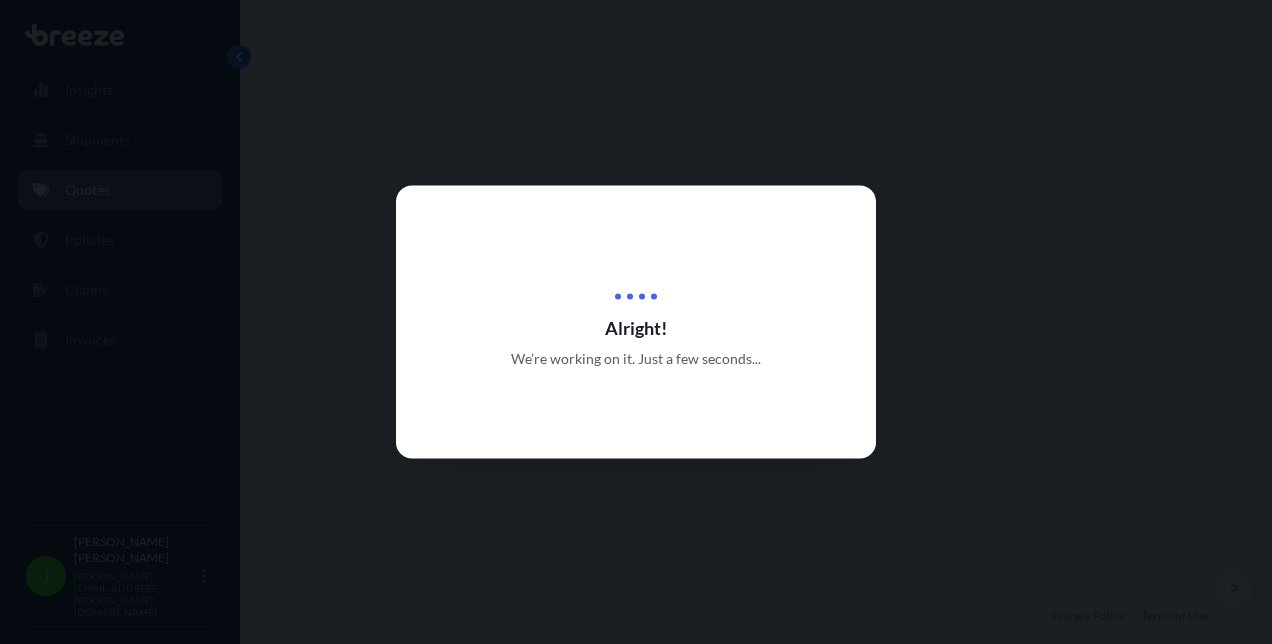 select on "Road" 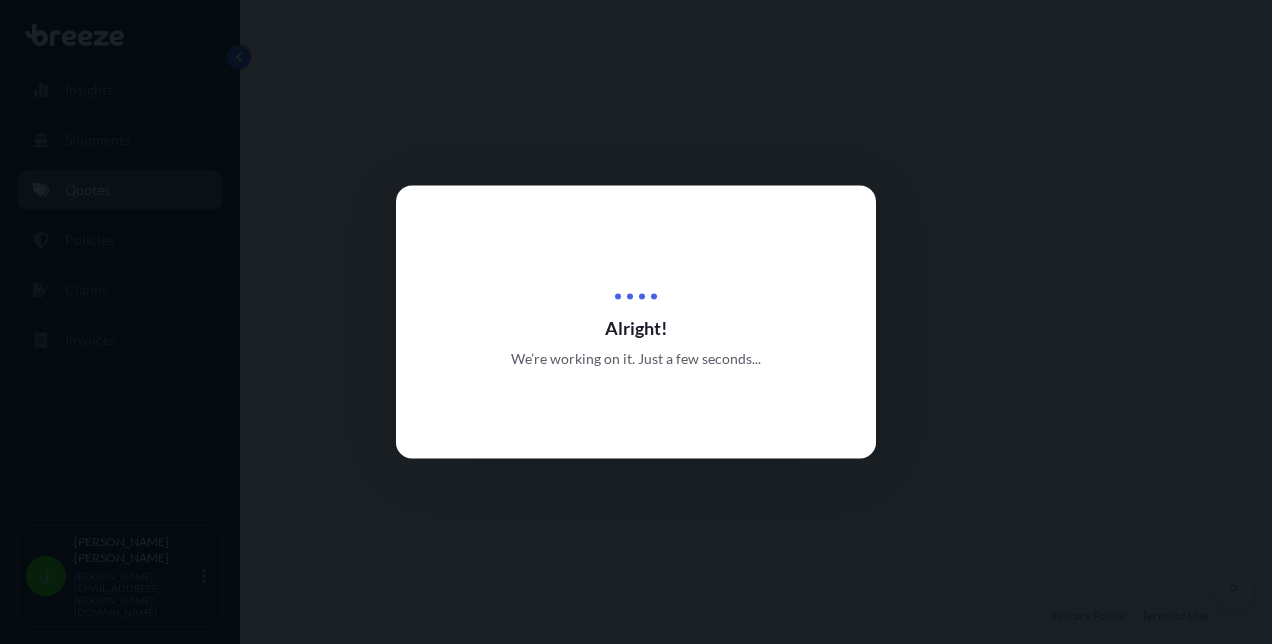 select on "1" 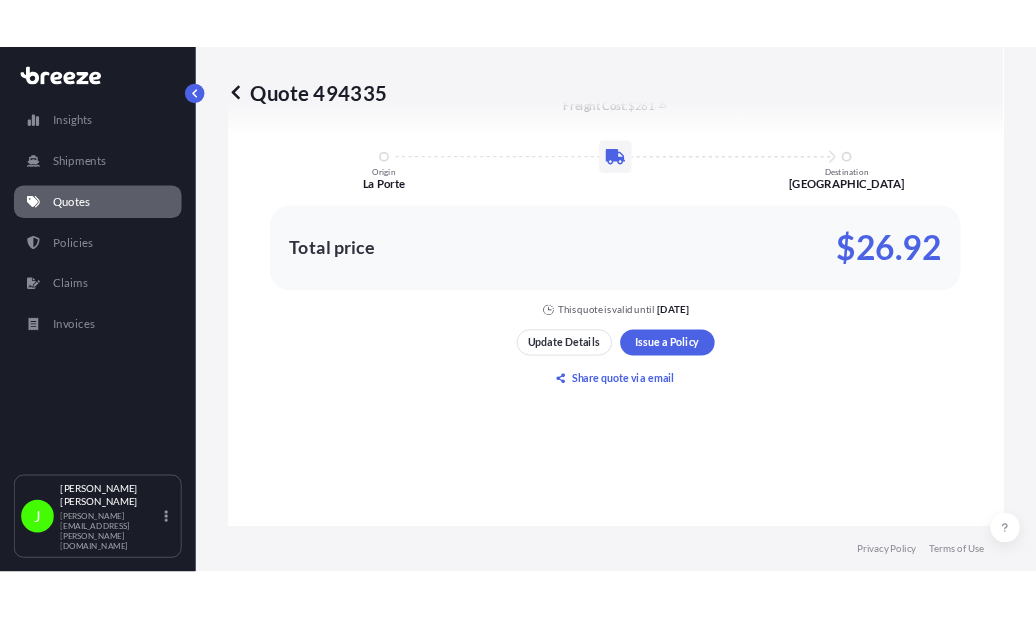 scroll, scrollTop: 2130, scrollLeft: 0, axis: vertical 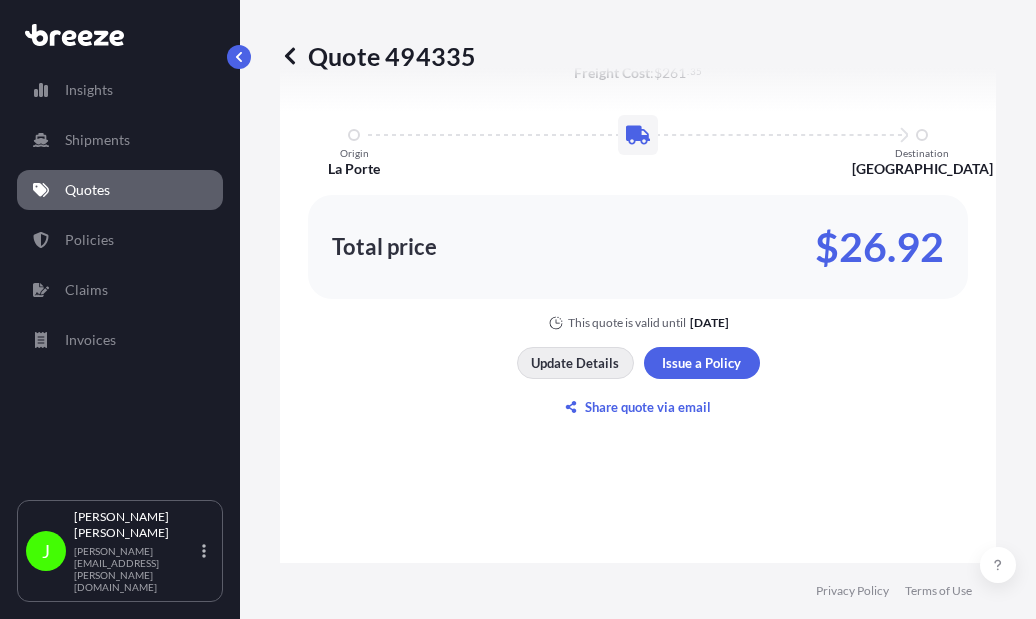 click on "Update Details" at bounding box center [575, 363] 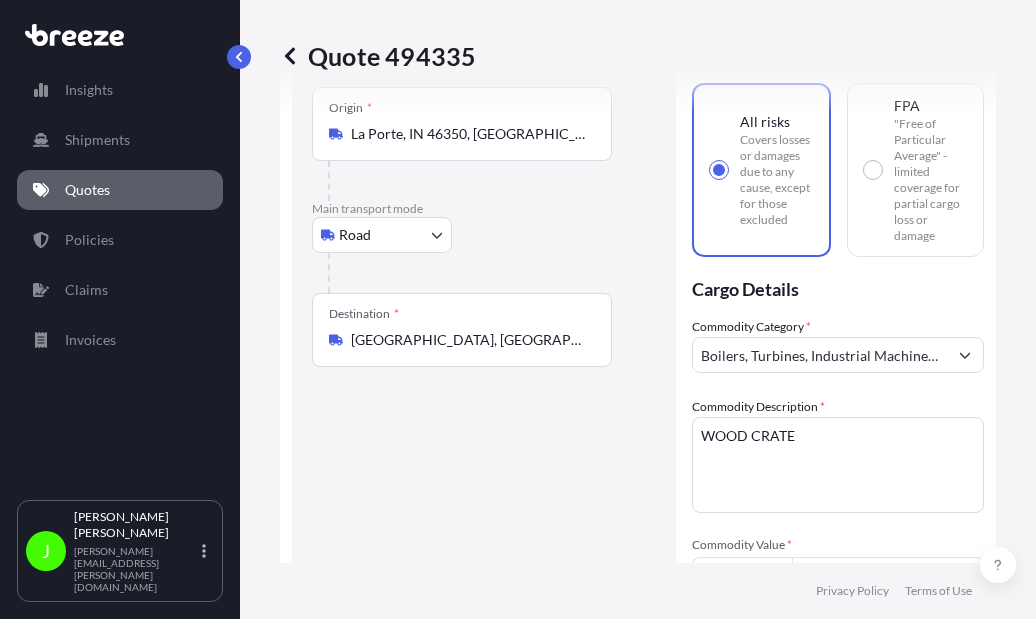 scroll, scrollTop: 132, scrollLeft: 0, axis: vertical 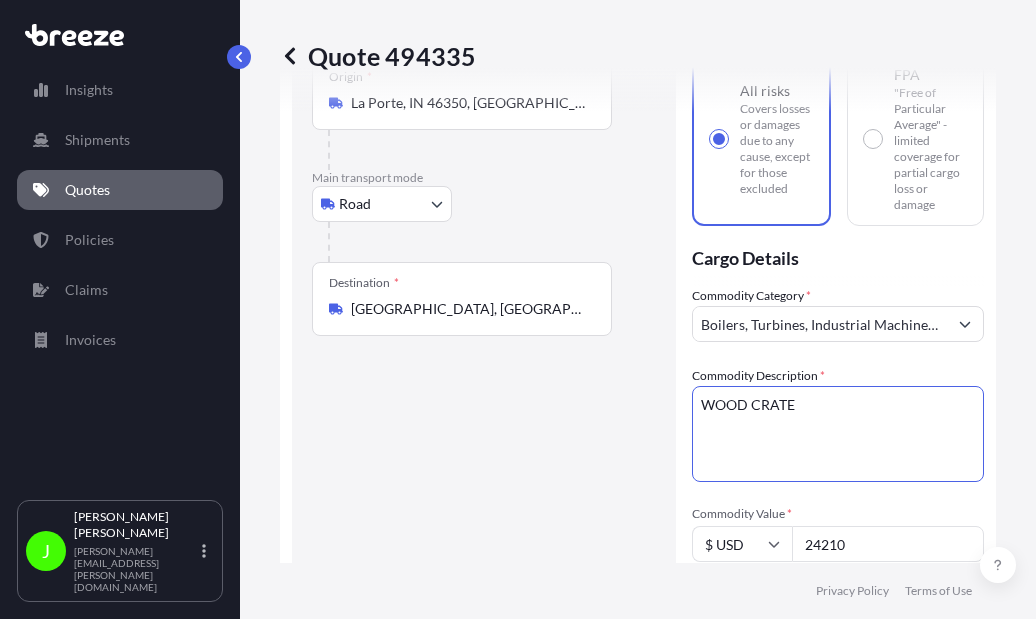 drag, startPoint x: 776, startPoint y: 406, endPoint x: 666, endPoint y: 405, distance: 110.00455 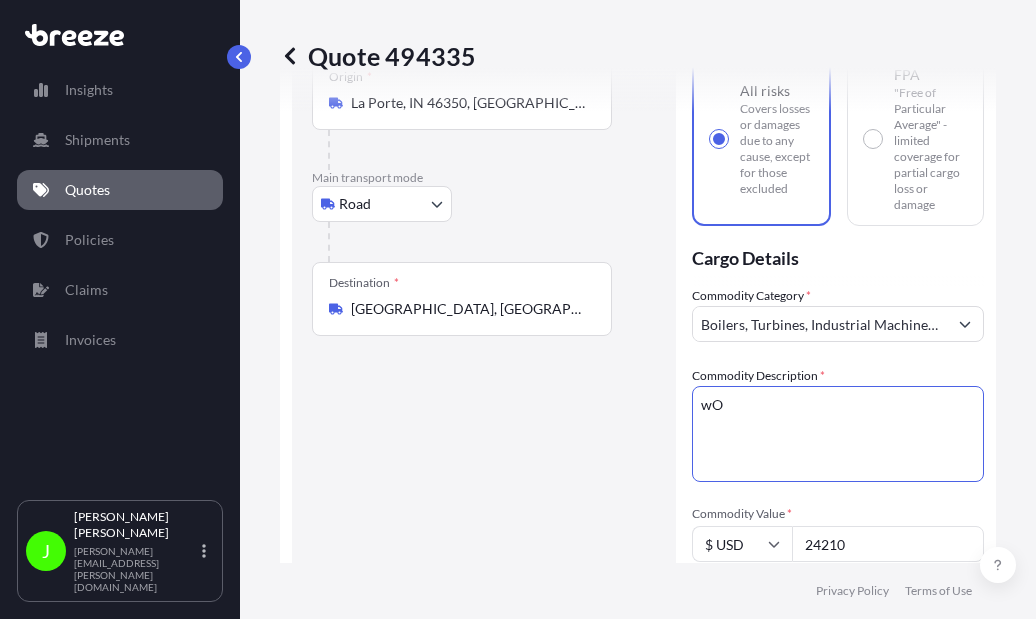 type on "w" 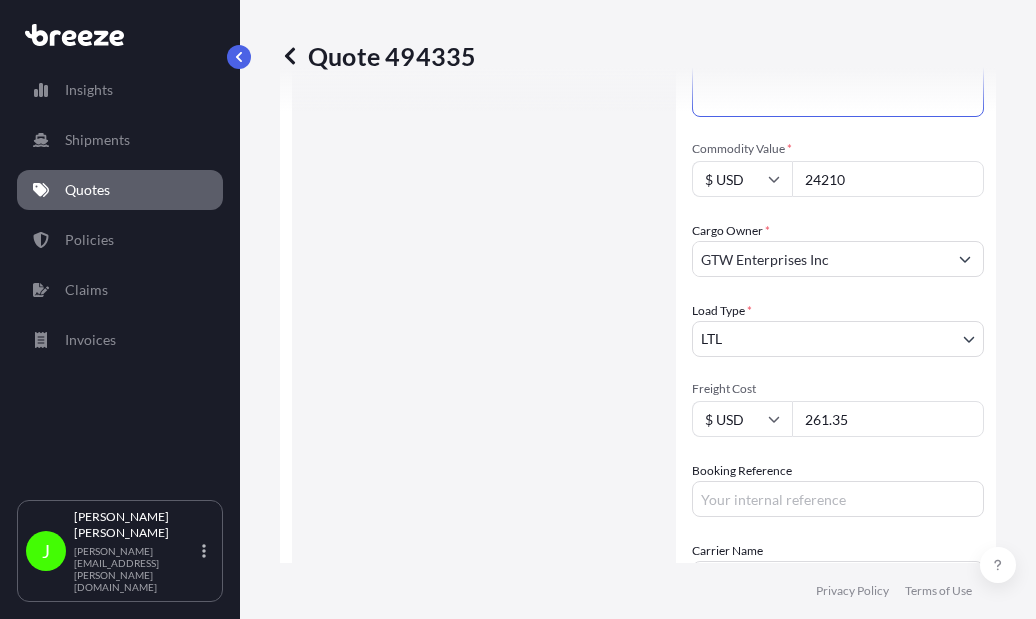 scroll, scrollTop: 532, scrollLeft: 0, axis: vertical 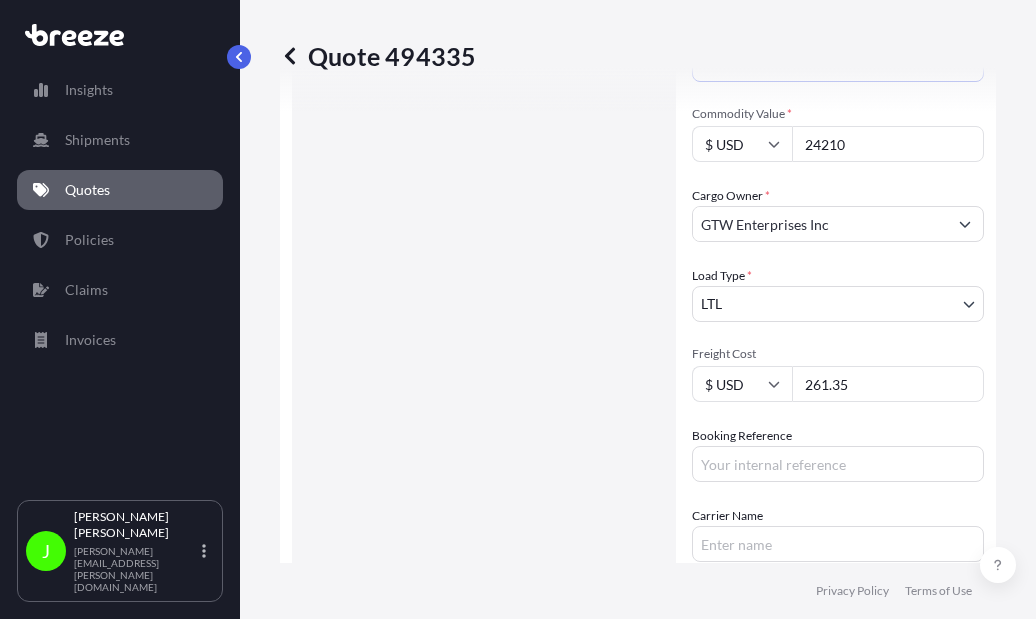 type on "Wood Crate 93x17x6 @ 164/lbs  stc 3 stainless steel manifolds" 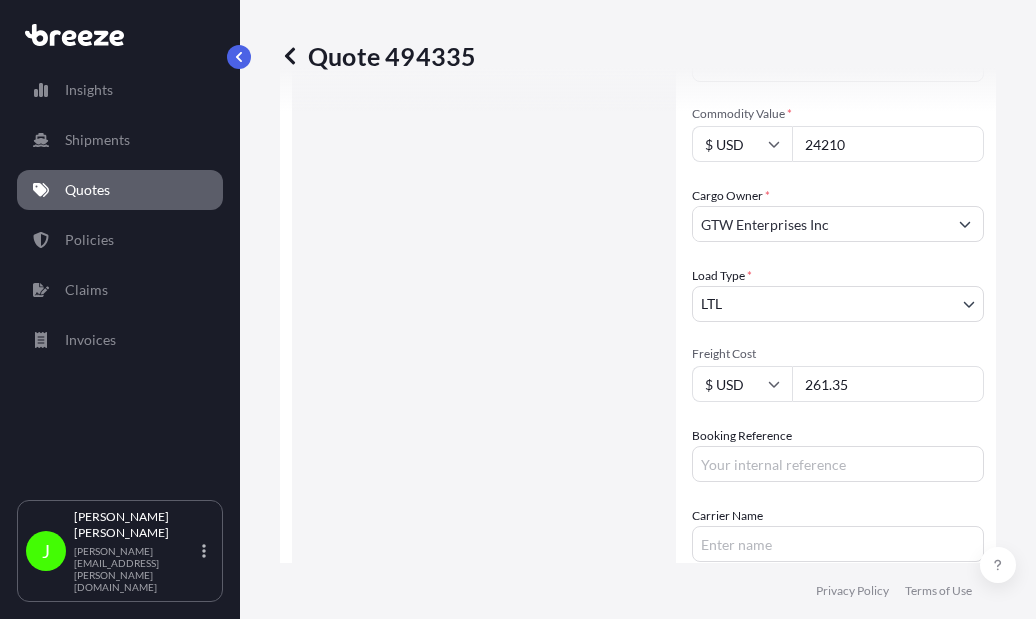 drag, startPoint x: 861, startPoint y: 388, endPoint x: 766, endPoint y: 389, distance: 95.005264 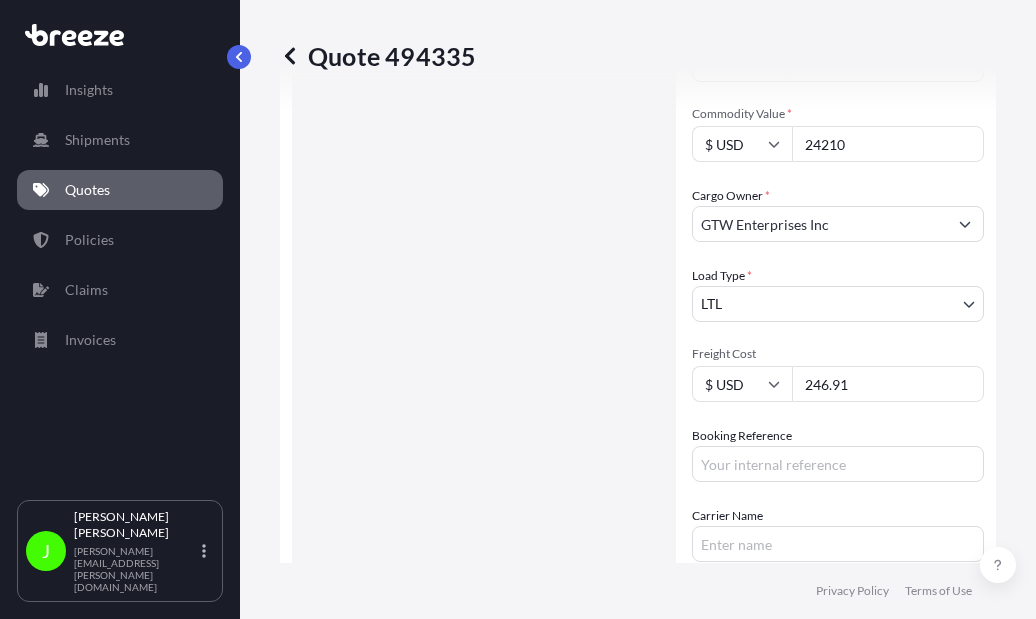 type on "246.91" 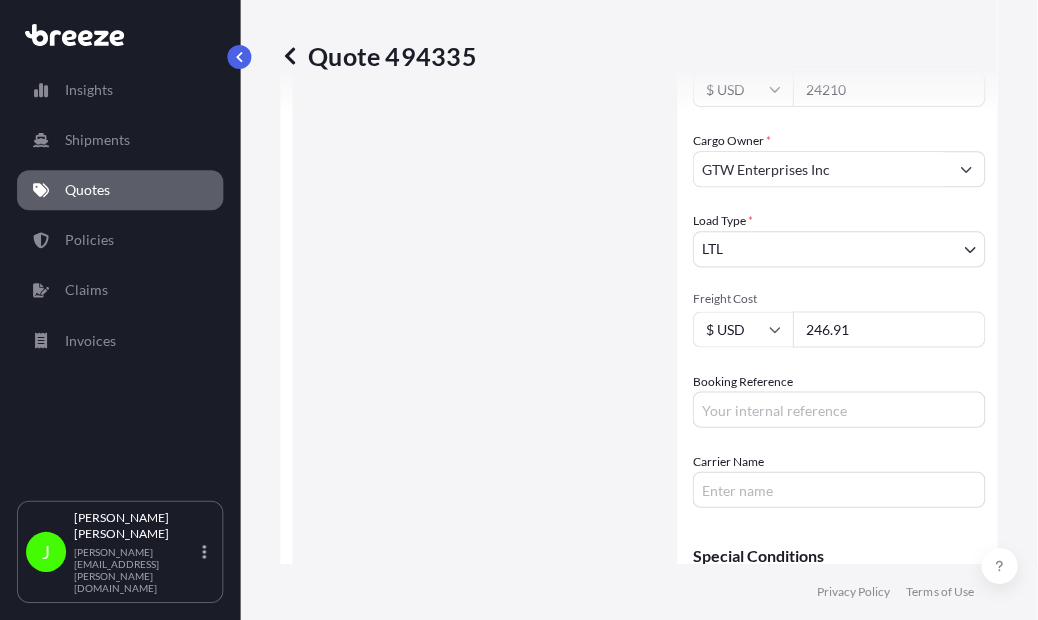 scroll, scrollTop: 632, scrollLeft: 0, axis: vertical 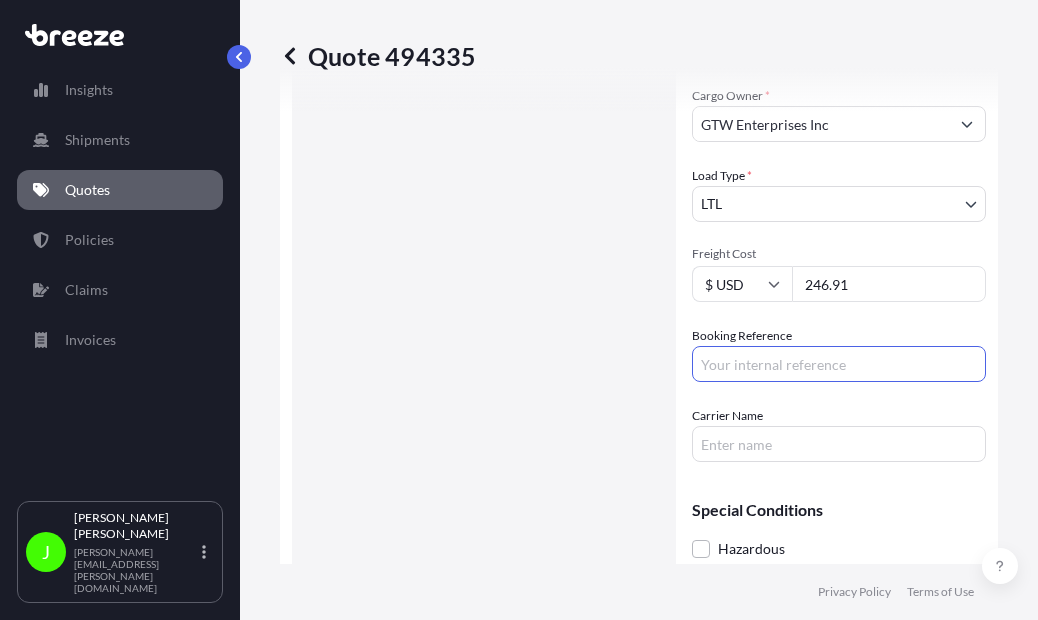 click on "Booking Reference" at bounding box center [839, 364] 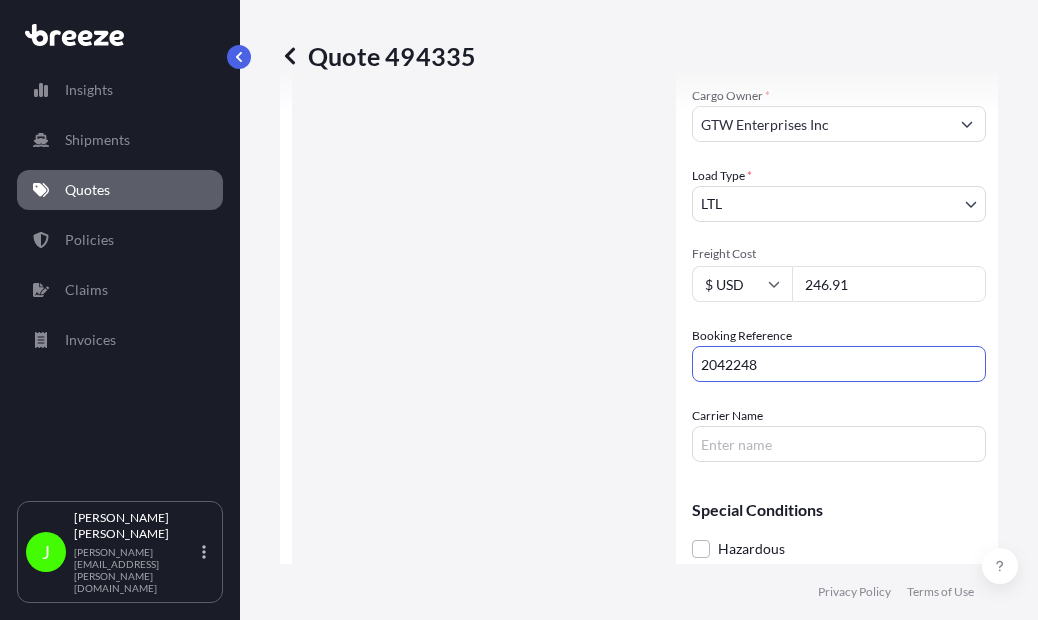type on "2042248" 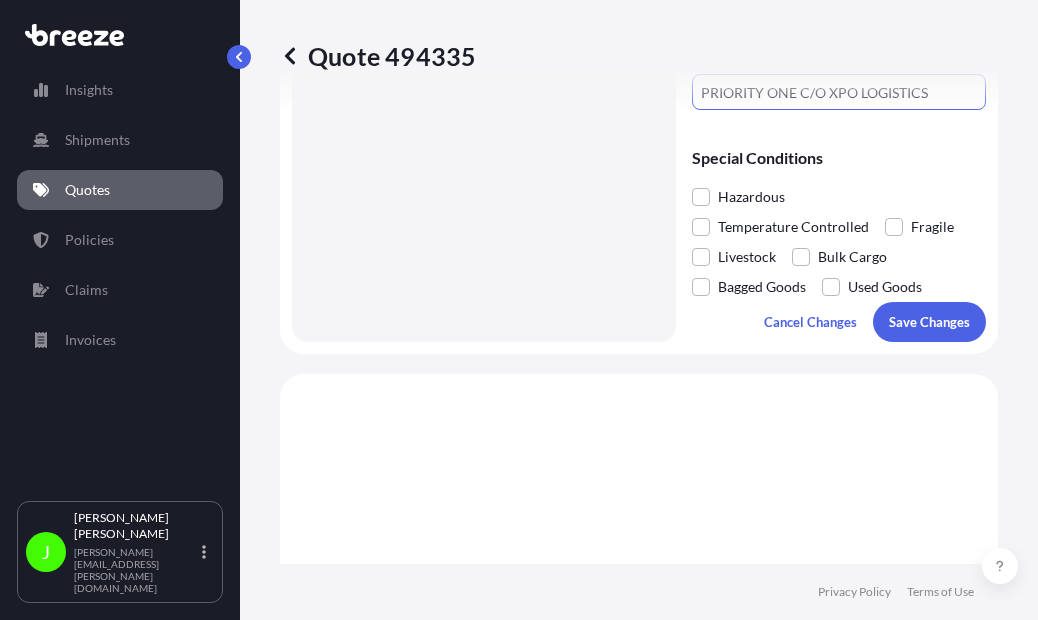 scroll, scrollTop: 1032, scrollLeft: 0, axis: vertical 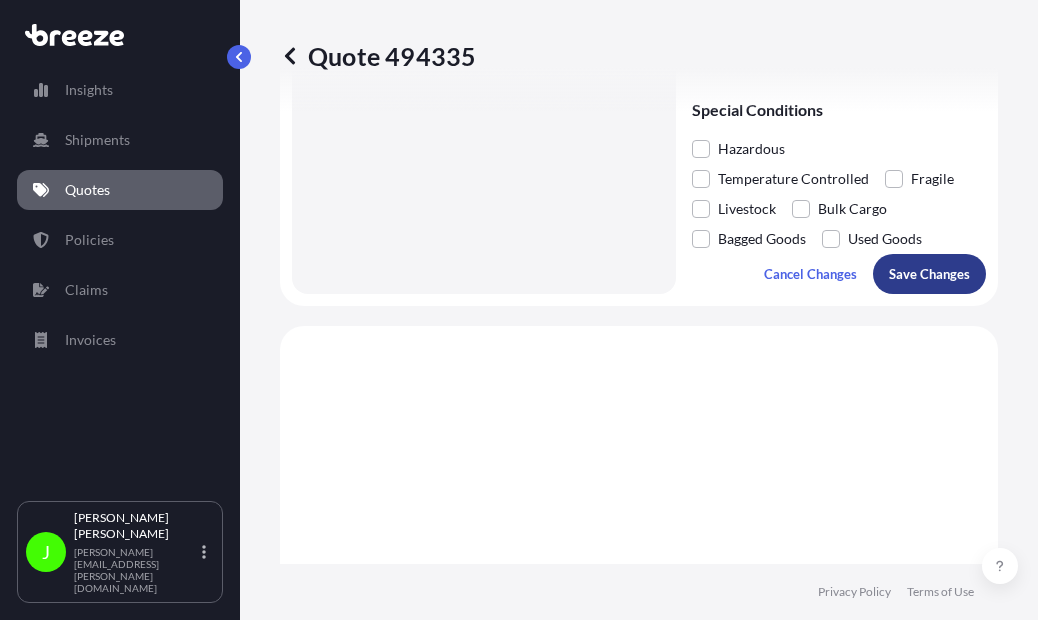 type on "PRIORITY ONE C/O XPO LOGISTICS" 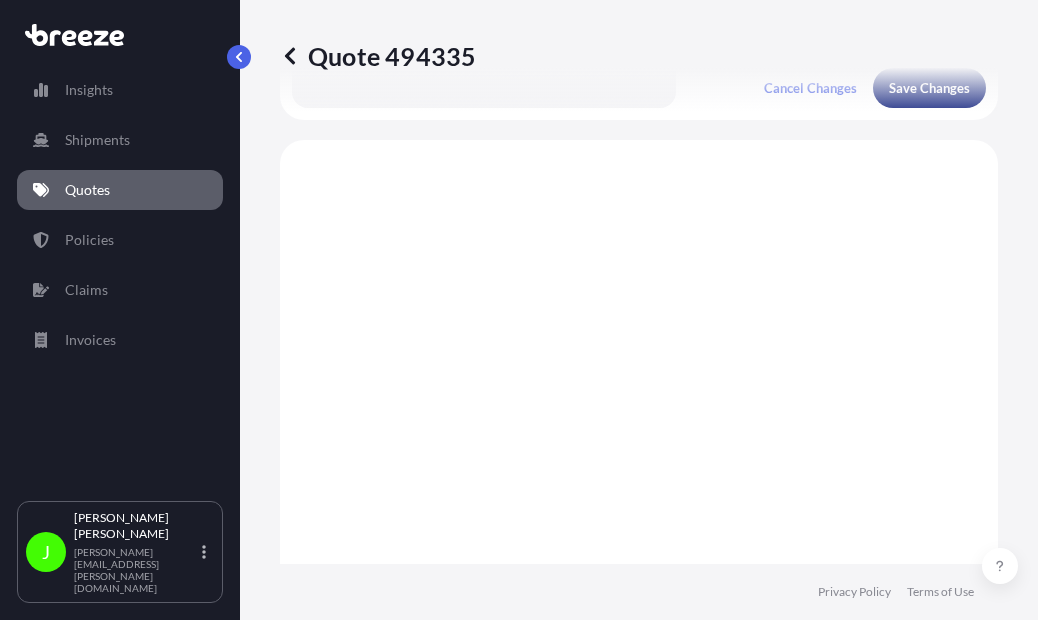 scroll, scrollTop: 1260, scrollLeft: 0, axis: vertical 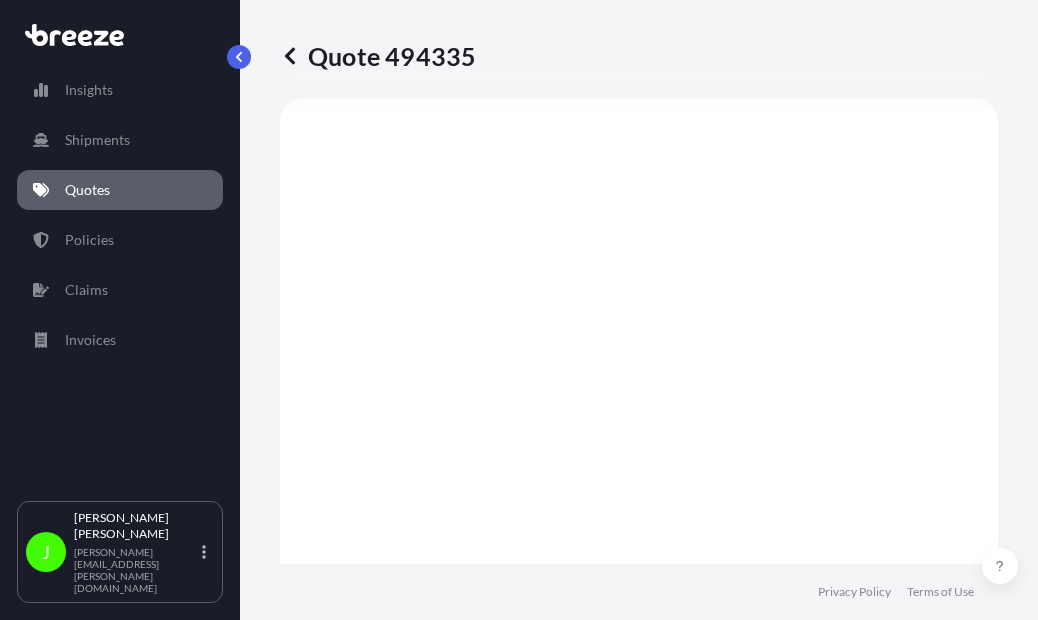 select on "Road" 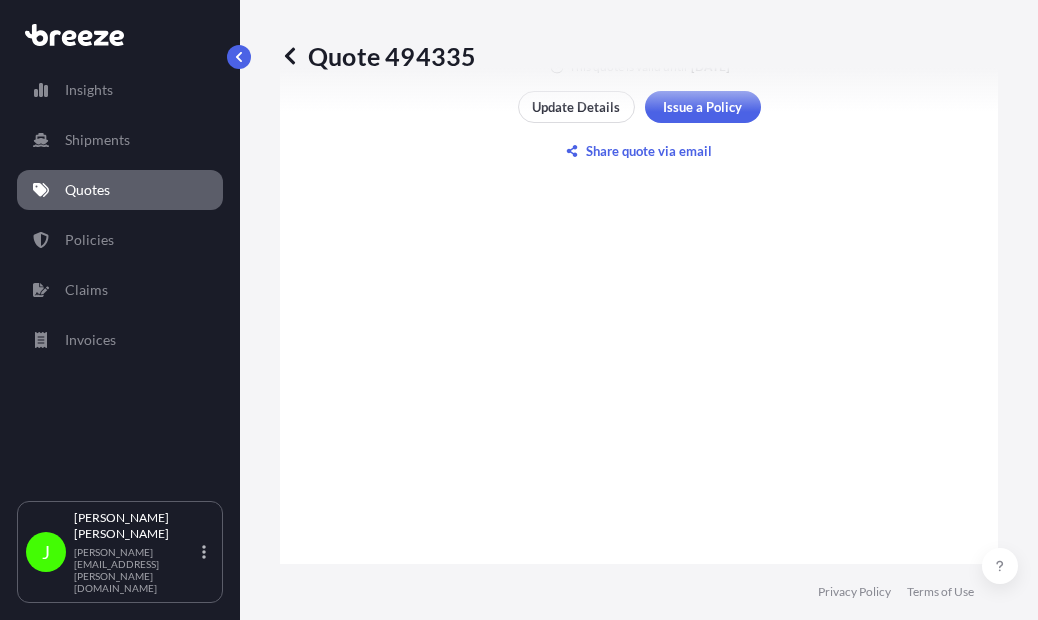 scroll, scrollTop: 2260, scrollLeft: 0, axis: vertical 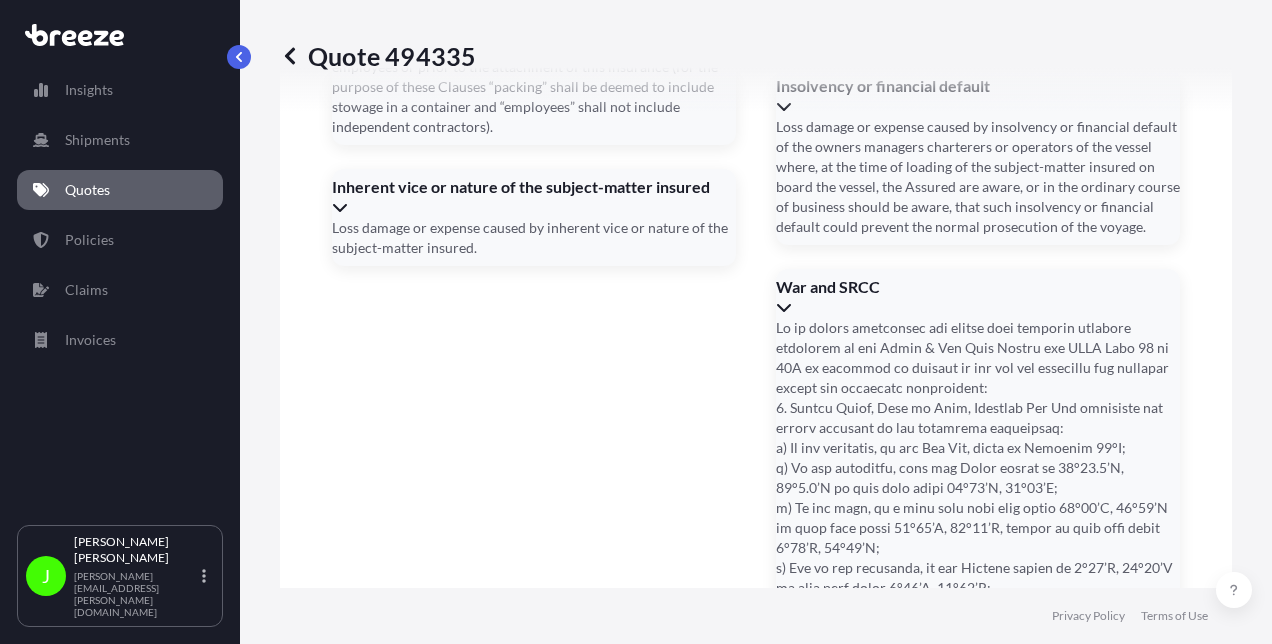 click 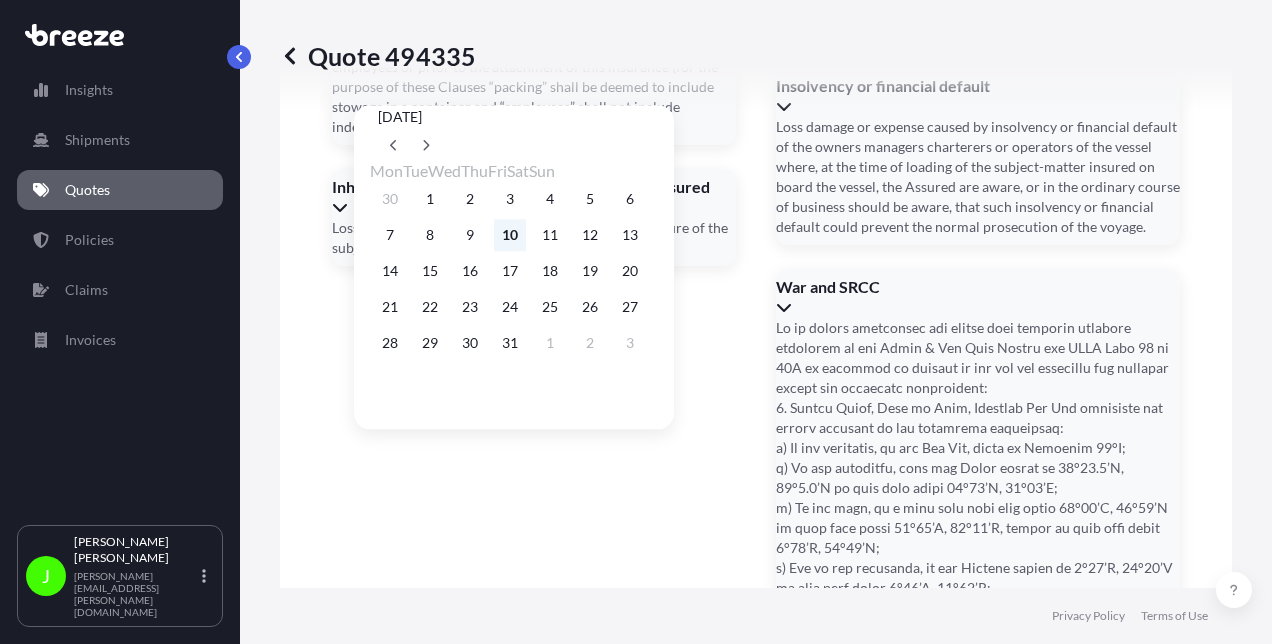 click on "10" at bounding box center [510, 235] 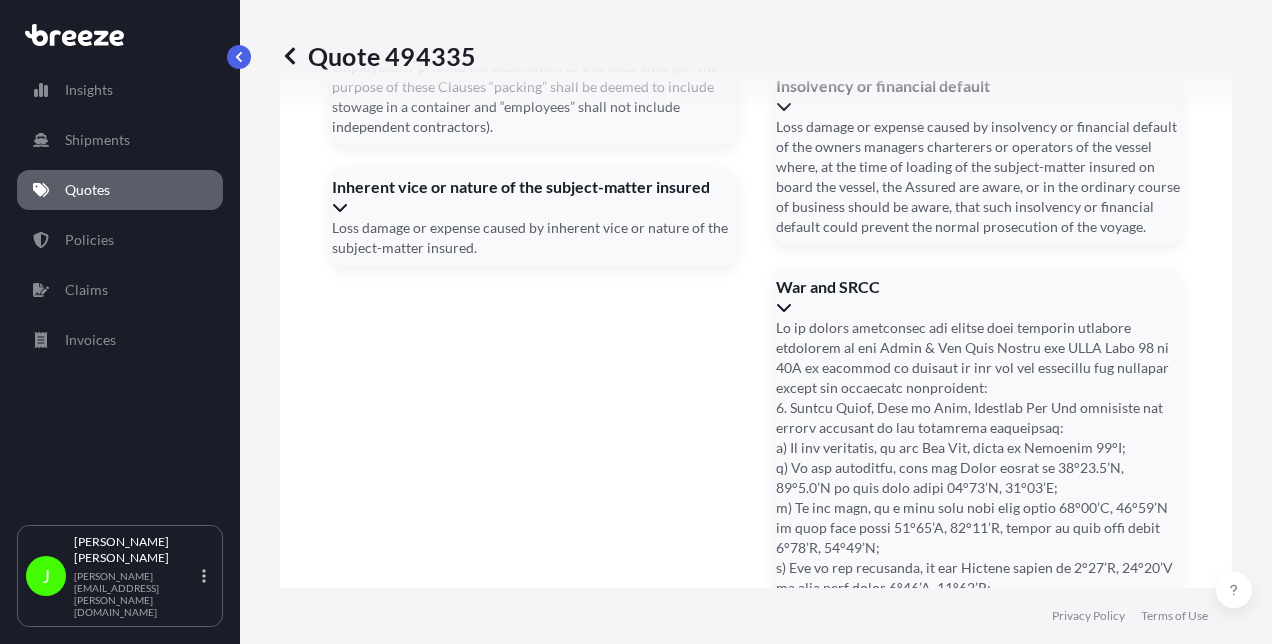 click 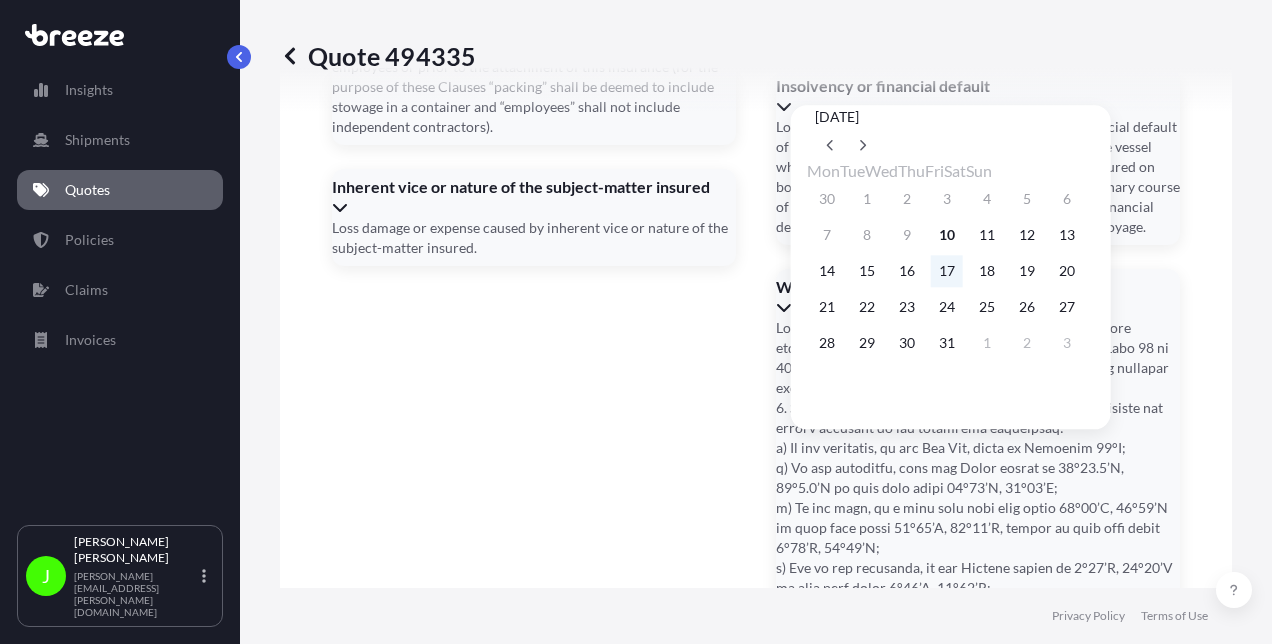 click on "17" at bounding box center (947, 271) 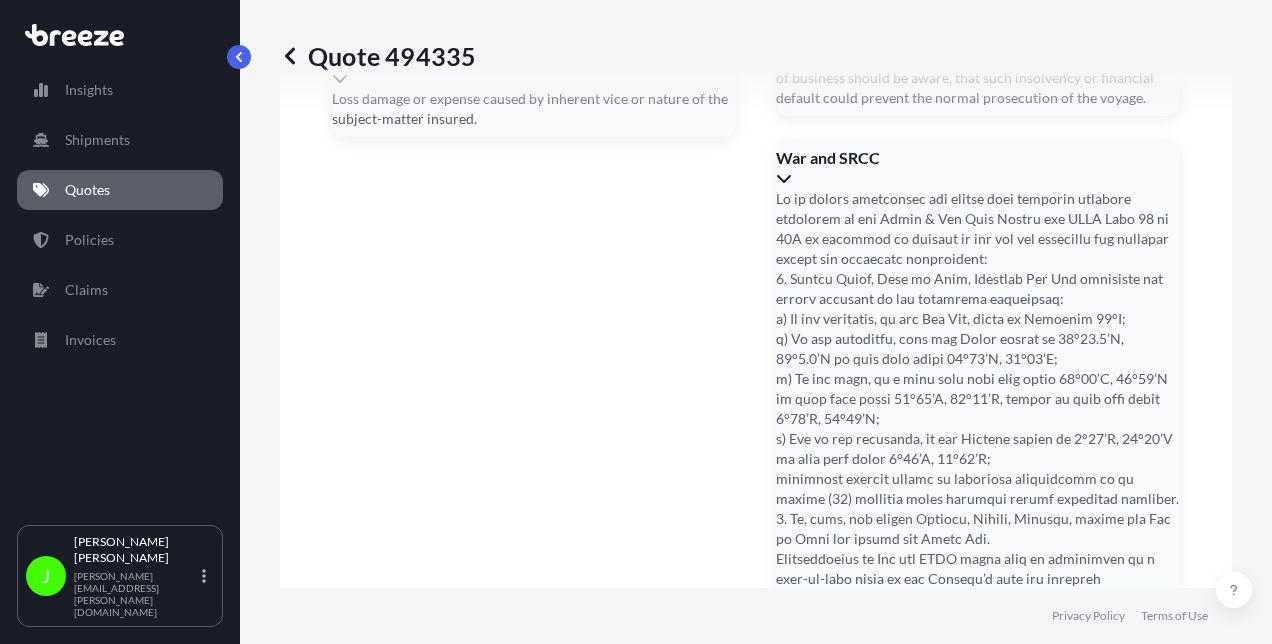scroll, scrollTop: 4569, scrollLeft: 0, axis: vertical 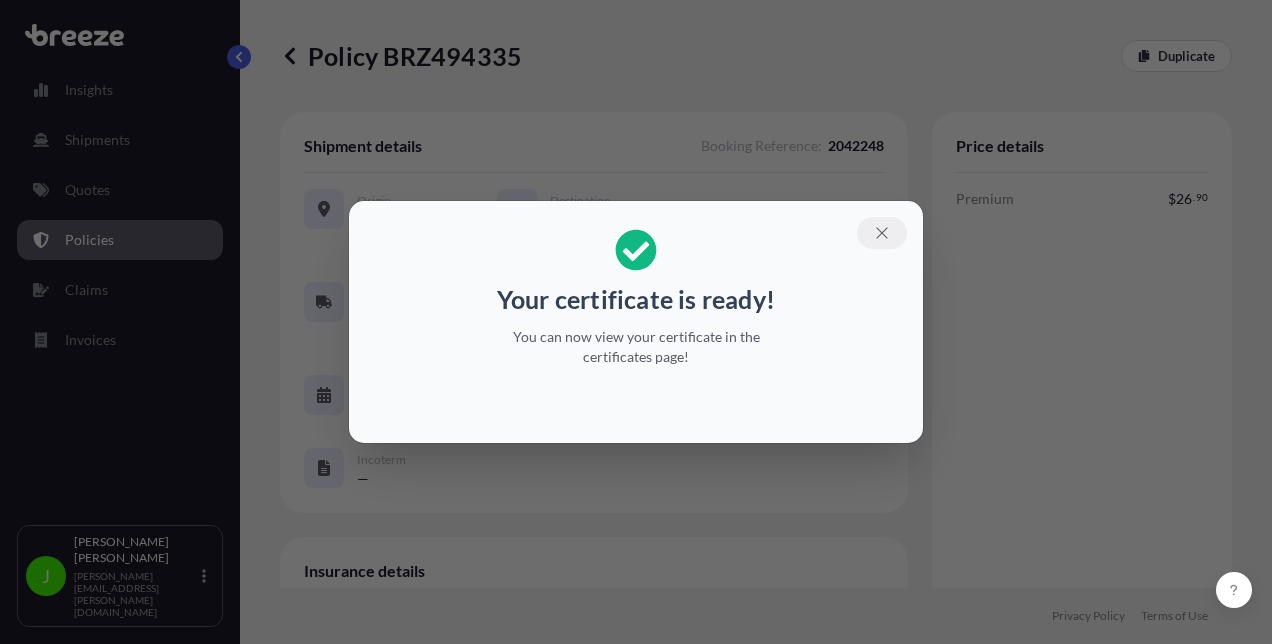 click 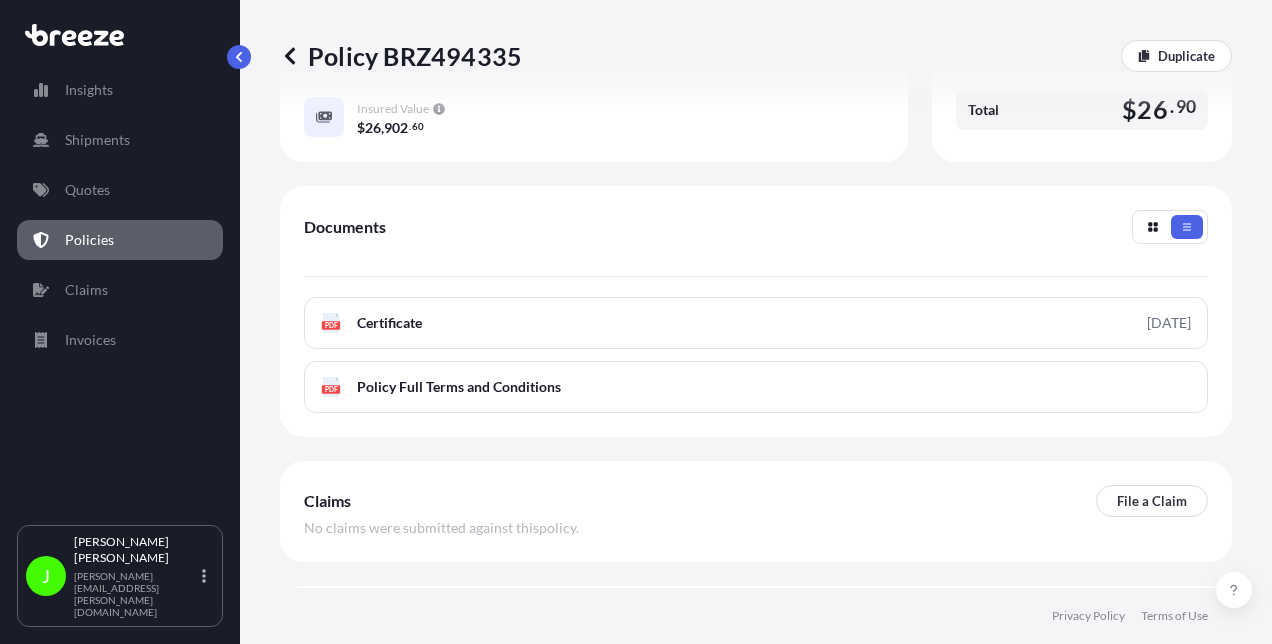 scroll, scrollTop: 800, scrollLeft: 0, axis: vertical 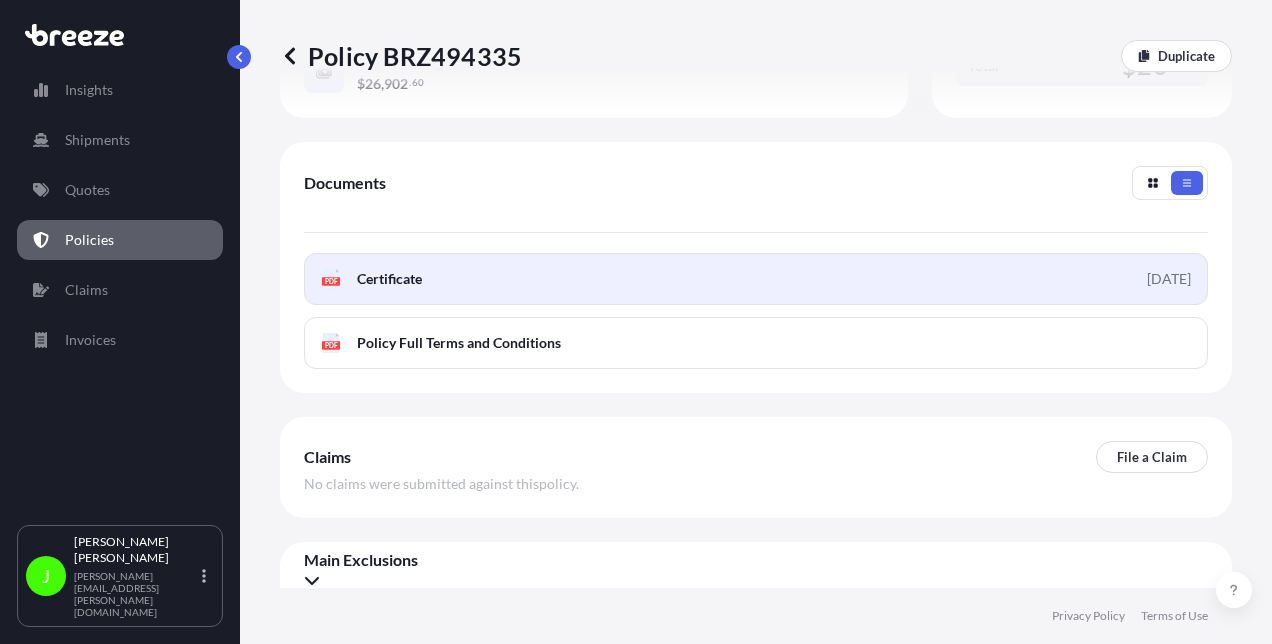 click on "Certificate" at bounding box center (389, 279) 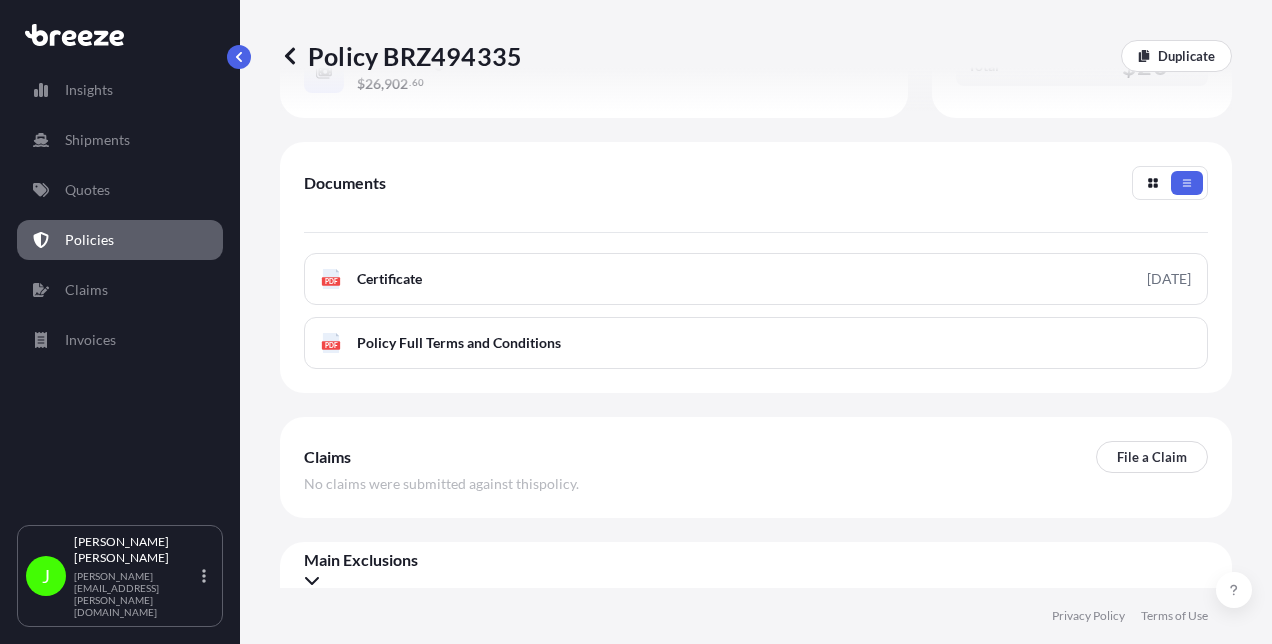 click on "Policies" at bounding box center [89, 240] 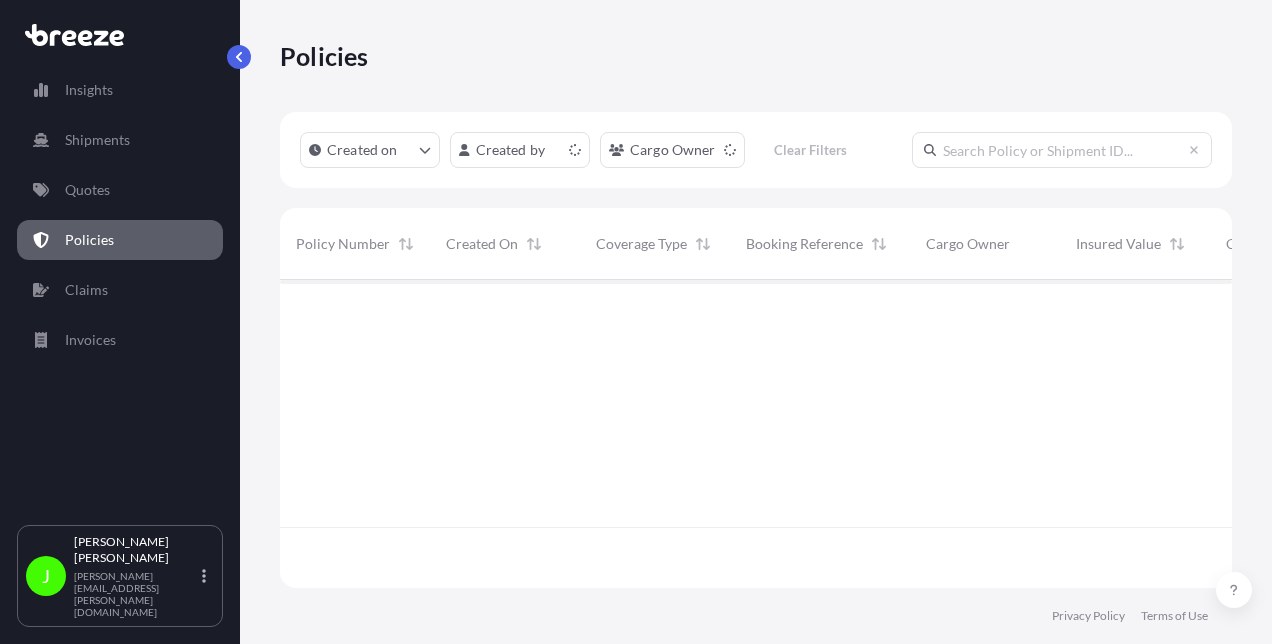 scroll, scrollTop: 16, scrollLeft: 16, axis: both 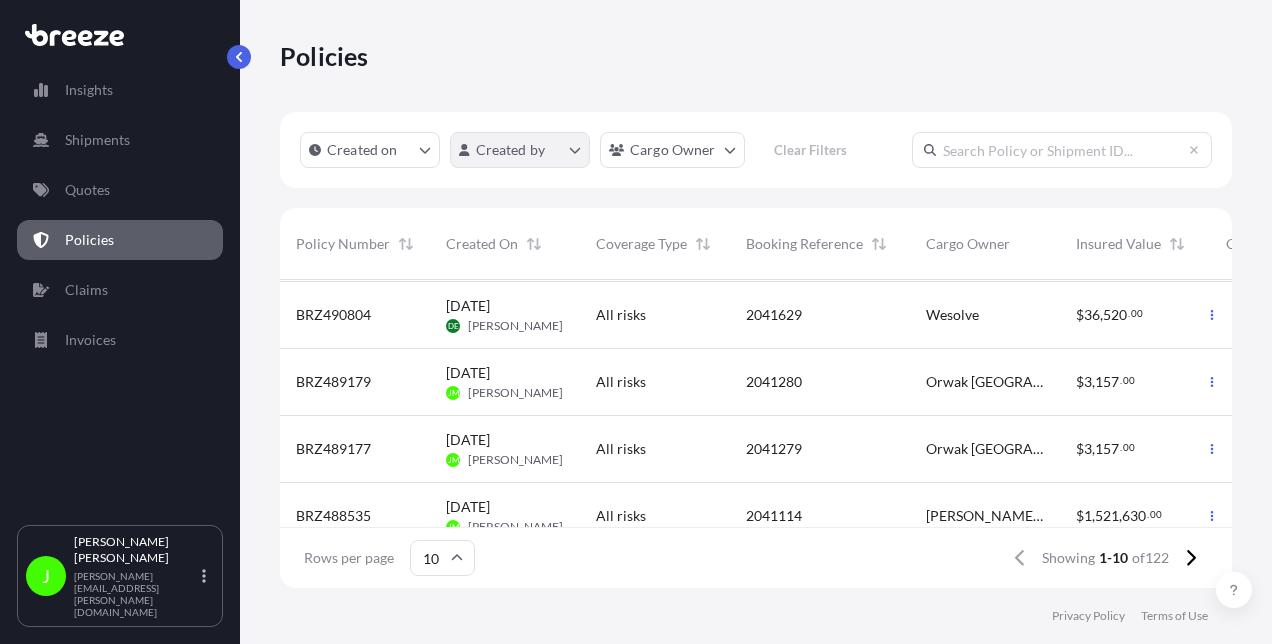click on "Insights Shipments Quotes Policies Claims Invoices J [PERSON_NAME] [PERSON_NAME][EMAIL_ADDRESS][PERSON_NAME][DOMAIN_NAME] Policies Created on Created by Cargo Owner Clear Filters Policy Number Created On Coverage Type Booking Reference Cargo Owner Insured Value Commodity Departure Arrival Total BRZ494335 [DATE] [PERSON_NAME] All risks 2042248 GTW Enterprises Inc $ 26 , 902 . 60 Wood Crate 93 X 17 X 6 164 Lbs Stc 3 Stainless Steel Manifolds La Porte [DATE] [GEOGRAPHIC_DATA] [DATE] $ 26 . 90 BRZ494292 [DATE] [PERSON_NAME] All risks 2042237 GTW Enterprises Inc $ 8 , 723 . 00 Job Box 950 Lbs 72 X 27 X 29 La Porte [DATE] Eagle Pass [DATE] $ 8 . 72 BRZ494260 [DATE] DE [PERSON_NAME] All risks 2042219 Wesolve $ 97 , 884 . 60 Mirror Corridors Commerce [DATE] [GEOGRAPHIC_DATA] [DATE] $ 97 . 88 BRZ492505 [DATE] DE [PERSON_NAME] All risks 2041938 WESOLVE $ 41 , 580 . 00 Mirrors Commerce [DATE] [GEOGRAPHIC_DATA] [DATE] $ 41 . 58 BRZ491716 [DATE] [PERSON_NAME] All risks 2041432 [PERSON_NAME] & [PERSON_NAME] INC $" at bounding box center [636, 322] 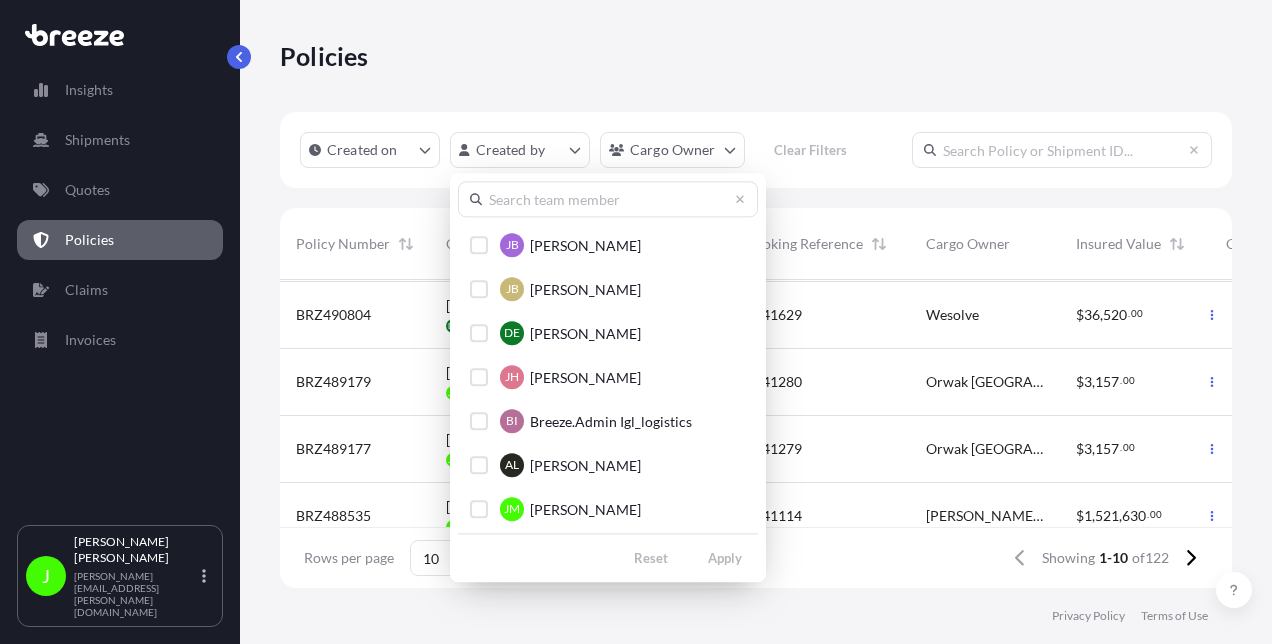 click on "Insights Shipments Quotes Policies Claims Invoices J [PERSON_NAME] [PERSON_NAME][EMAIL_ADDRESS][PERSON_NAME][DOMAIN_NAME] Policies Created on Created by Cargo Owner Clear Filters Policy Number Created On Coverage Type Booking Reference Cargo Owner Insured Value Commodity Departure Arrival Total BRZ494335 [DATE] [PERSON_NAME] All risks 2042248 GTW Enterprises Inc $ 26 , 902 . 60 Wood Crate 93 X 17 X 6 164 Lbs Stc 3 Stainless Steel Manifolds La Porte [DATE] [GEOGRAPHIC_DATA] [DATE] $ 26 . 90 BRZ494292 [DATE] [PERSON_NAME] All risks 2042237 GTW Enterprises Inc $ 8 , 723 . 00 Job Box 950 Lbs 72 X 27 X 29 La Porte [DATE] Eagle Pass [DATE] $ 8 . 72 BRZ494260 [DATE] DE [PERSON_NAME] All risks 2042219 Wesolve $ 97 , 884 . 60 Mirror Corridors Commerce [DATE] [GEOGRAPHIC_DATA] [DATE] $ 97 . 88 BRZ492505 [DATE] DE [PERSON_NAME] All risks 2041938 WESOLVE $ 41 , 580 . 00 Mirrors Commerce [DATE] [GEOGRAPHIC_DATA] [DATE] $ 41 . 58 BRZ491716 [DATE] [PERSON_NAME] All risks 2041432 [PERSON_NAME] & [PERSON_NAME] INC $" at bounding box center (636, 322) 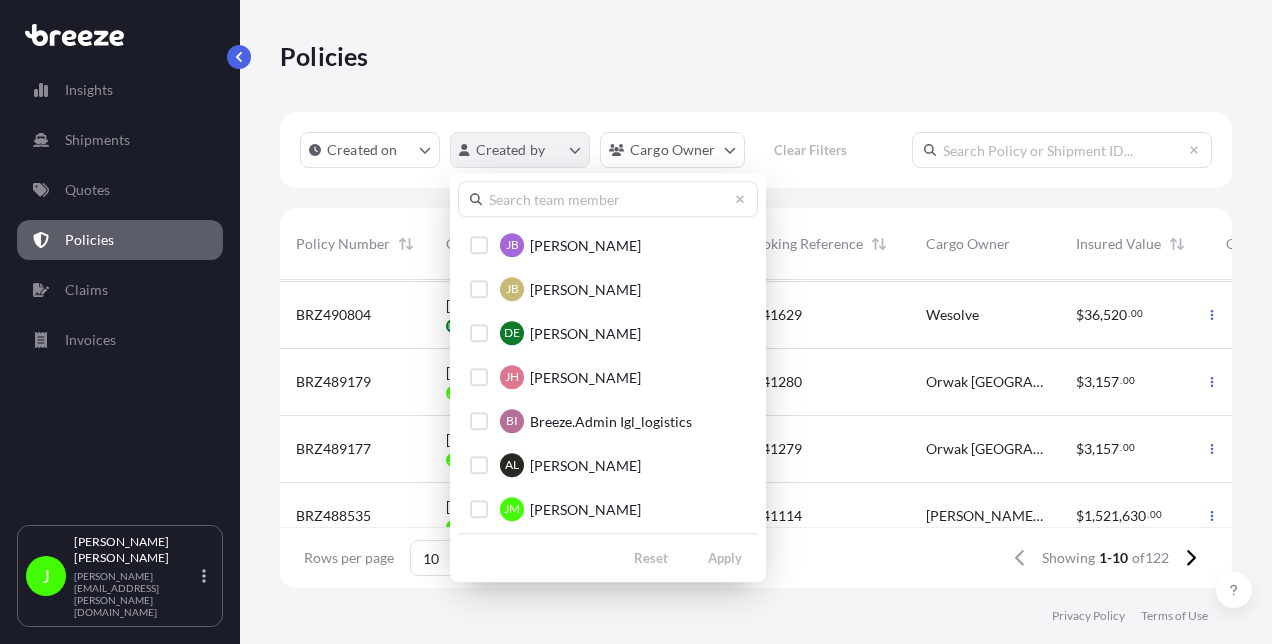 click on "Insights Shipments Quotes Policies Claims Invoices J [PERSON_NAME] [PERSON_NAME][EMAIL_ADDRESS][PERSON_NAME][DOMAIN_NAME] Policies Created on Created by Cargo Owner Clear Filters Policy Number Created On Coverage Type Booking Reference Cargo Owner Insured Value Commodity Departure Arrival Total BRZ494335 [DATE] [PERSON_NAME] All risks 2042248 GTW Enterprises Inc $ 26 , 902 . 60 Wood Crate 93 X 17 X 6 164 Lbs Stc 3 Stainless Steel Manifolds La Porte [DATE] [GEOGRAPHIC_DATA] [DATE] $ 26 . 90 BRZ494292 [DATE] [PERSON_NAME] All risks 2042237 GTW Enterprises Inc $ 8 , 723 . 00 Job Box 950 Lbs 72 X 27 X 29 La Porte [DATE] Eagle Pass [DATE] $ 8 . 72 BRZ494260 [DATE] DE [PERSON_NAME] All risks 2042219 Wesolve $ 97 , 884 . 60 Mirror Corridors Commerce [DATE] [GEOGRAPHIC_DATA] [DATE] $ 97 . 88 BRZ492505 [DATE] DE [PERSON_NAME] All risks 2041938 WESOLVE $ 41 , 580 . 00 Mirrors Commerce [DATE] [GEOGRAPHIC_DATA] [DATE] $ 41 . 58 BRZ491716 [DATE] [PERSON_NAME] All risks 2041432 [PERSON_NAME] & [PERSON_NAME] INC $" at bounding box center [636, 322] 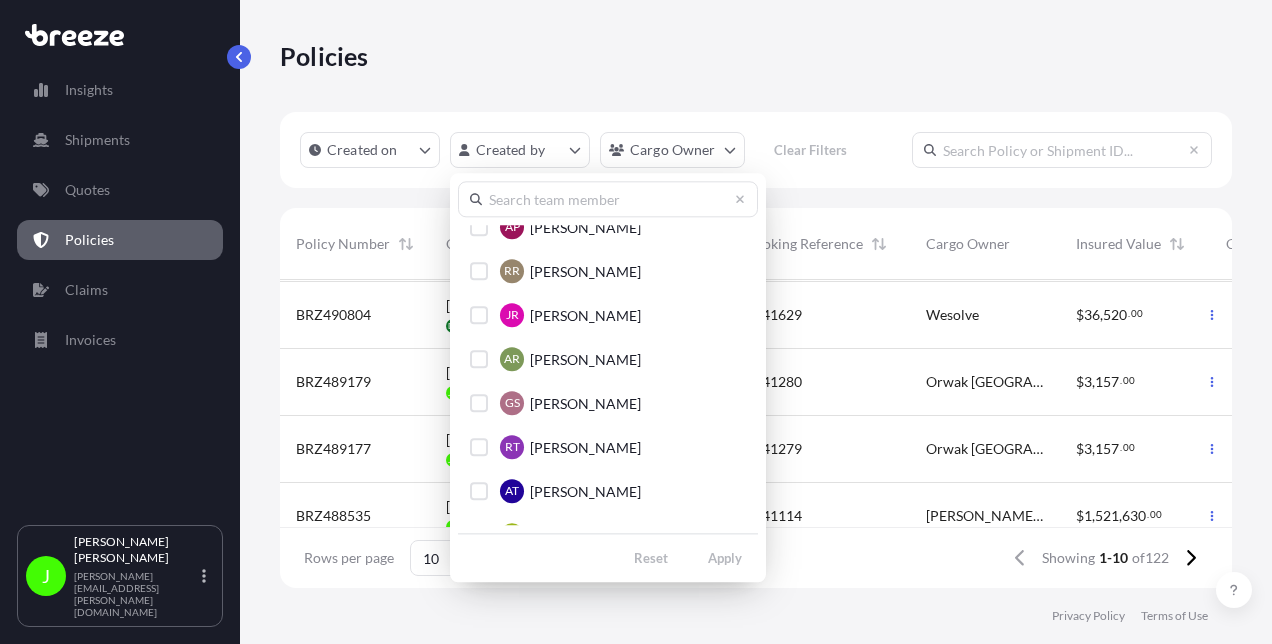 scroll, scrollTop: 400, scrollLeft: 0, axis: vertical 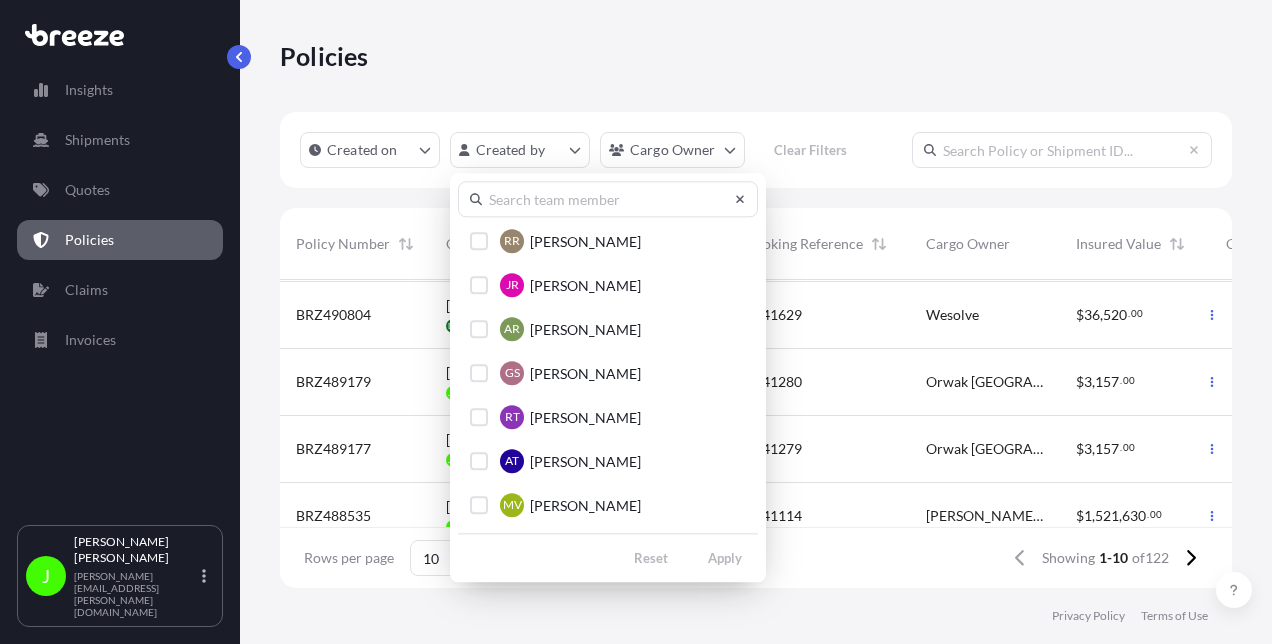 click 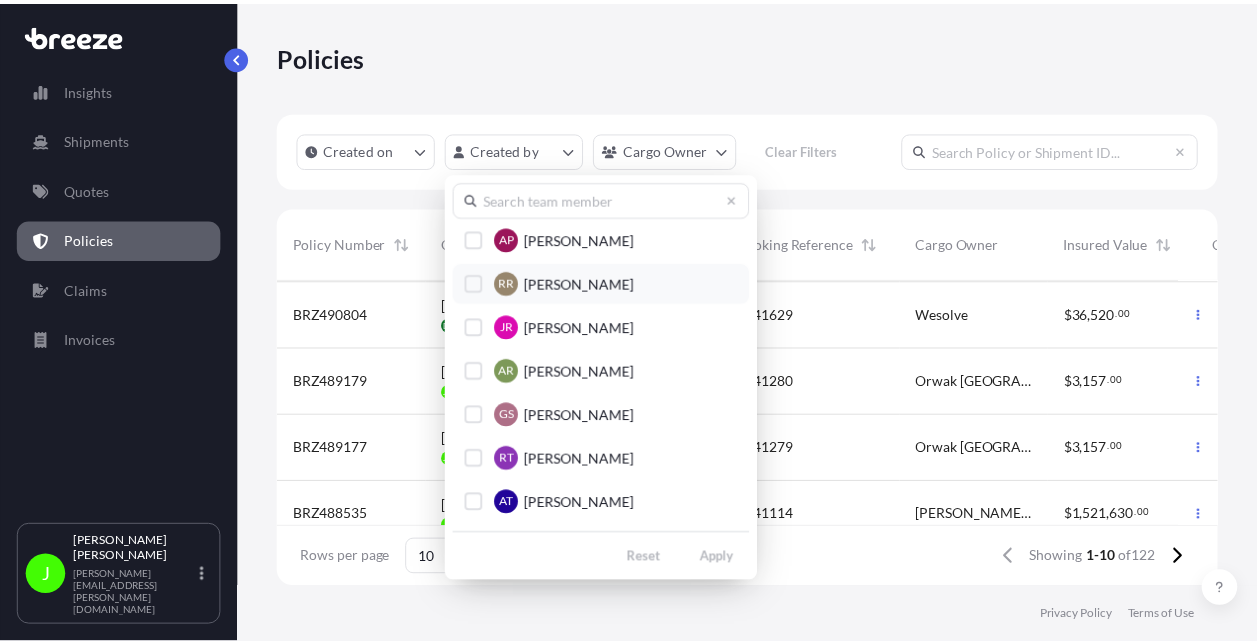 scroll, scrollTop: 400, scrollLeft: 0, axis: vertical 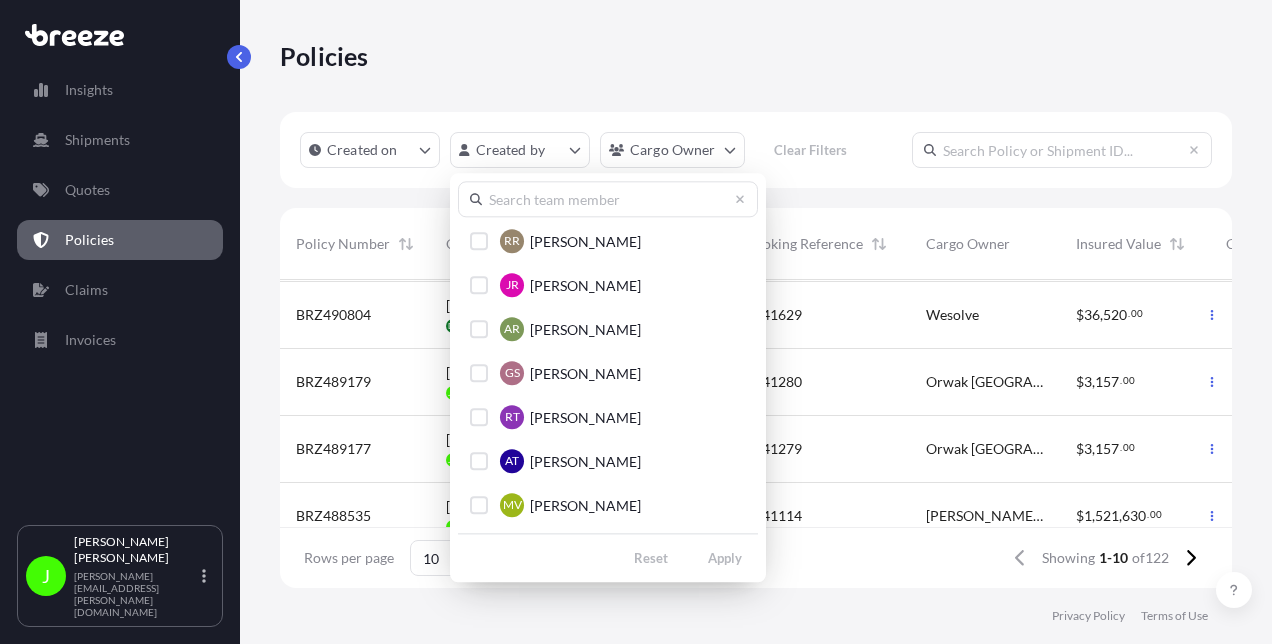 click on "Insights Shipments Quotes Policies Claims Invoices J [PERSON_NAME] [PERSON_NAME][EMAIL_ADDRESS][PERSON_NAME][DOMAIN_NAME] Policies Created on Created by Cargo Owner Clear Filters Policy Number Created On Coverage Type Booking Reference Cargo Owner Insured Value Commodity Departure Arrival Total BRZ494335 [DATE] [PERSON_NAME] All risks 2042248 GTW Enterprises Inc $ 26 , 902 . 60 Wood Crate 93 X 17 X 6 164 Lbs Stc 3 Stainless Steel Manifolds La Porte [DATE] [GEOGRAPHIC_DATA] [DATE] $ 26 . 90 BRZ494292 [DATE] [PERSON_NAME] All risks 2042237 GTW Enterprises Inc $ 8 , 723 . 00 Job Box 950 Lbs 72 X 27 X 29 La Porte [DATE] Eagle Pass [DATE] $ 8 . 72 BRZ494260 [DATE] DE [PERSON_NAME] All risks 2042219 Wesolve $ 97 , 884 . 60 Mirror Corridors Commerce [DATE] [GEOGRAPHIC_DATA] [DATE] $ 97 . 88 BRZ492505 [DATE] DE [PERSON_NAME] All risks 2041938 WESOLVE $ 41 , 580 . 00 Mirrors Commerce [DATE] [GEOGRAPHIC_DATA] [DATE] $ 41 . 58 BRZ491716 [DATE] [PERSON_NAME] All risks 2041432 [PERSON_NAME] & [PERSON_NAME] INC $" at bounding box center [636, 322] 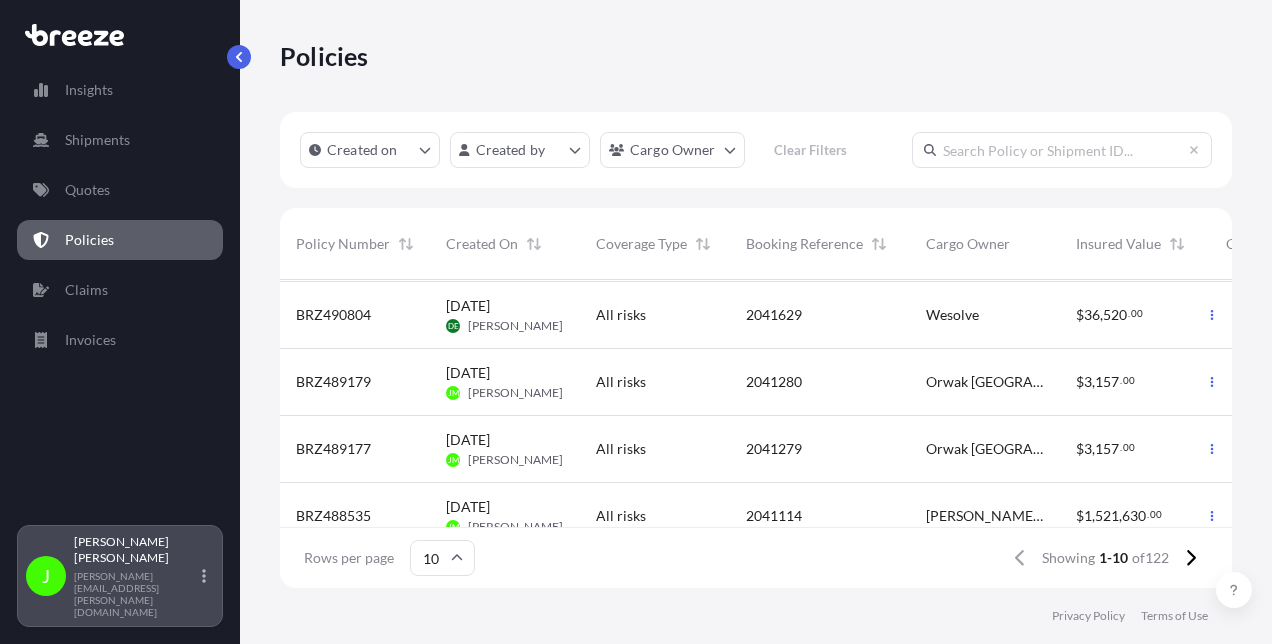click on "[PERSON_NAME]" at bounding box center [136, 550] 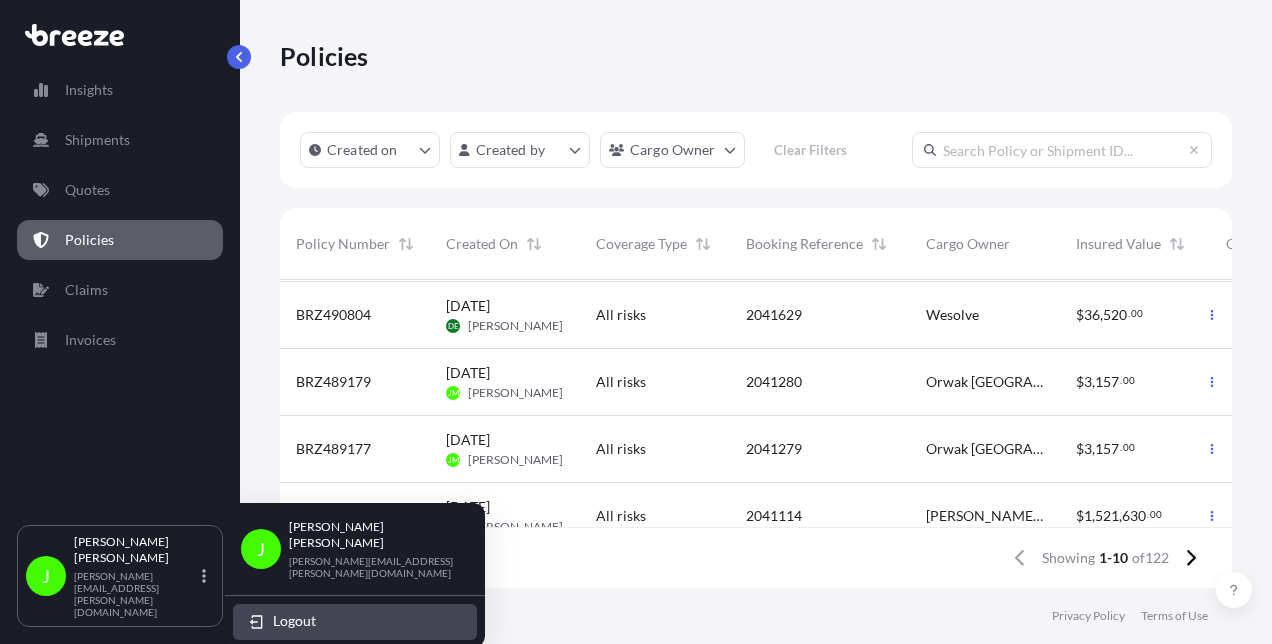 click on "Logout" at bounding box center [294, 621] 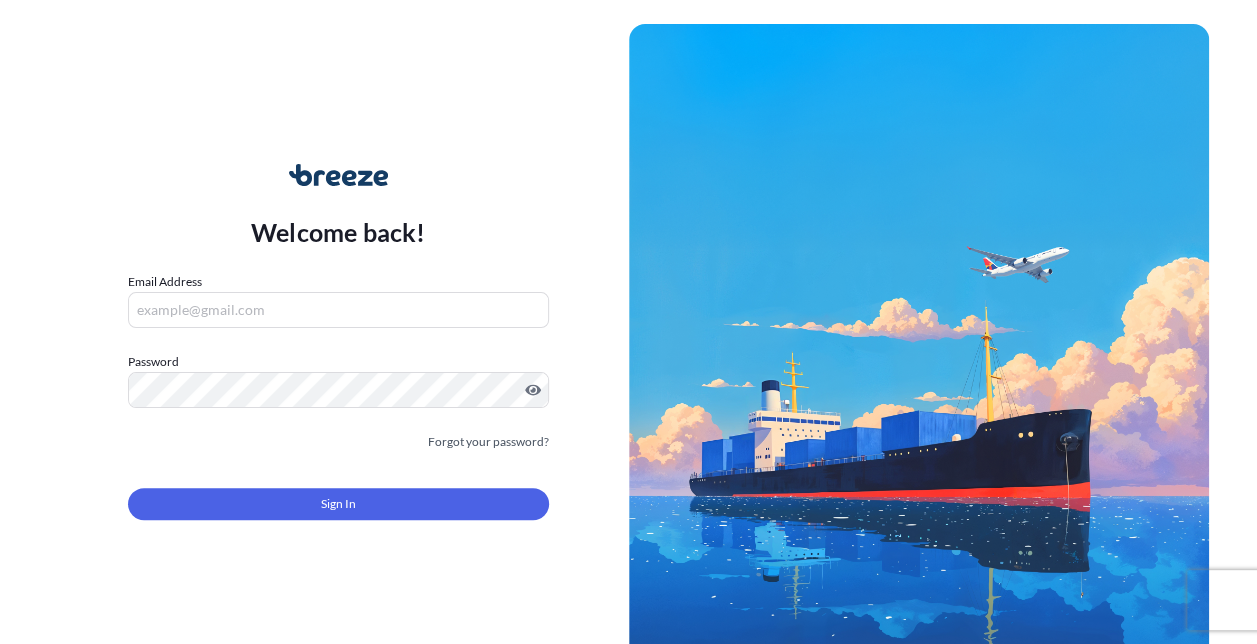 type on "[PERSON_NAME][EMAIL_ADDRESS][PERSON_NAME][DOMAIN_NAME]" 